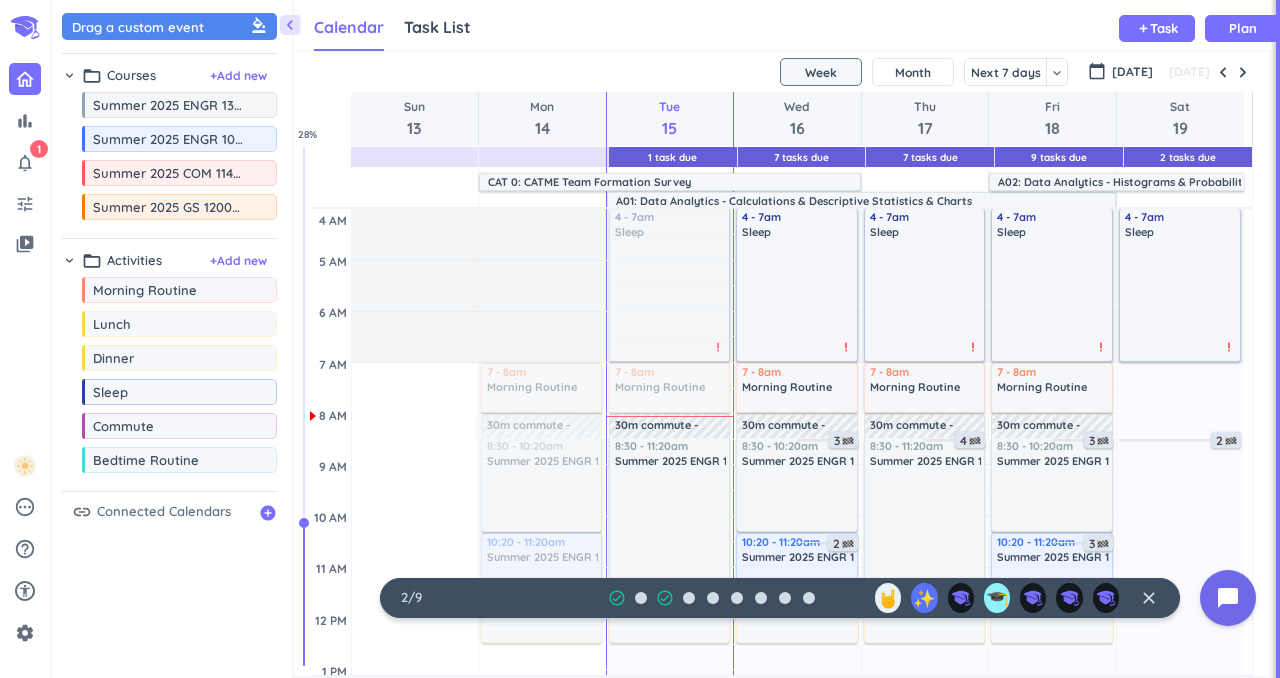 scroll, scrollTop: 0, scrollLeft: 0, axis: both 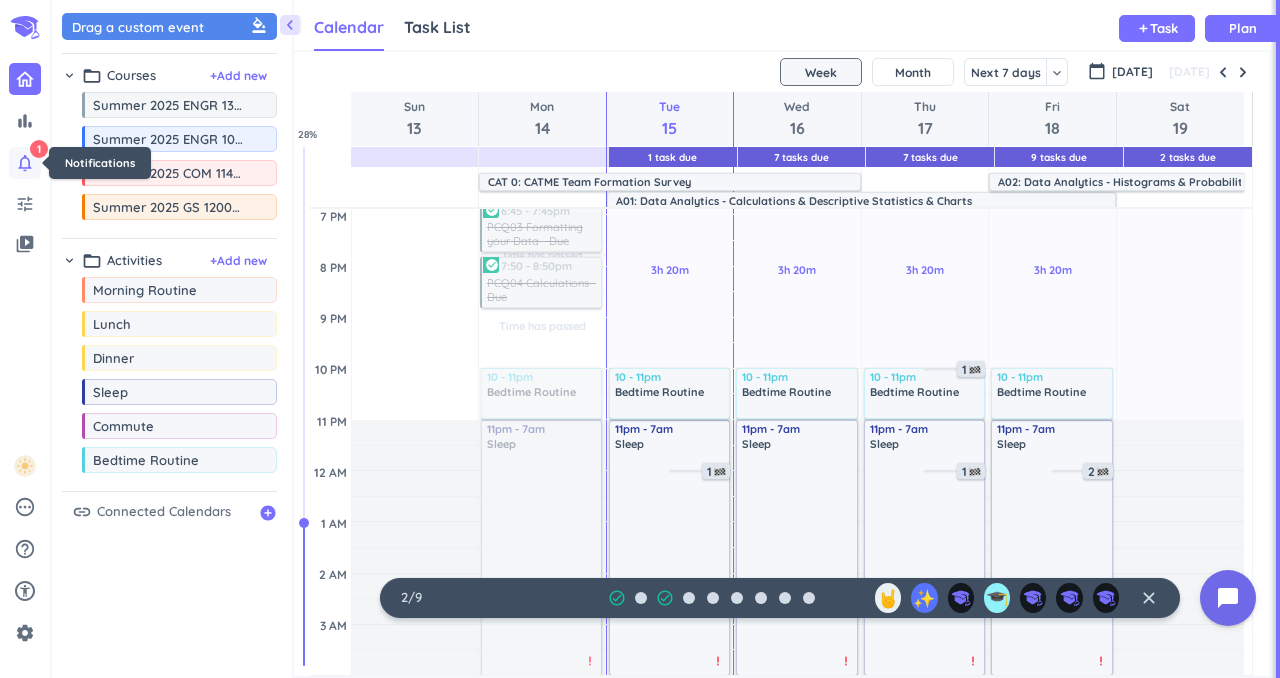 click on "notifications_none" at bounding box center (25, 163) 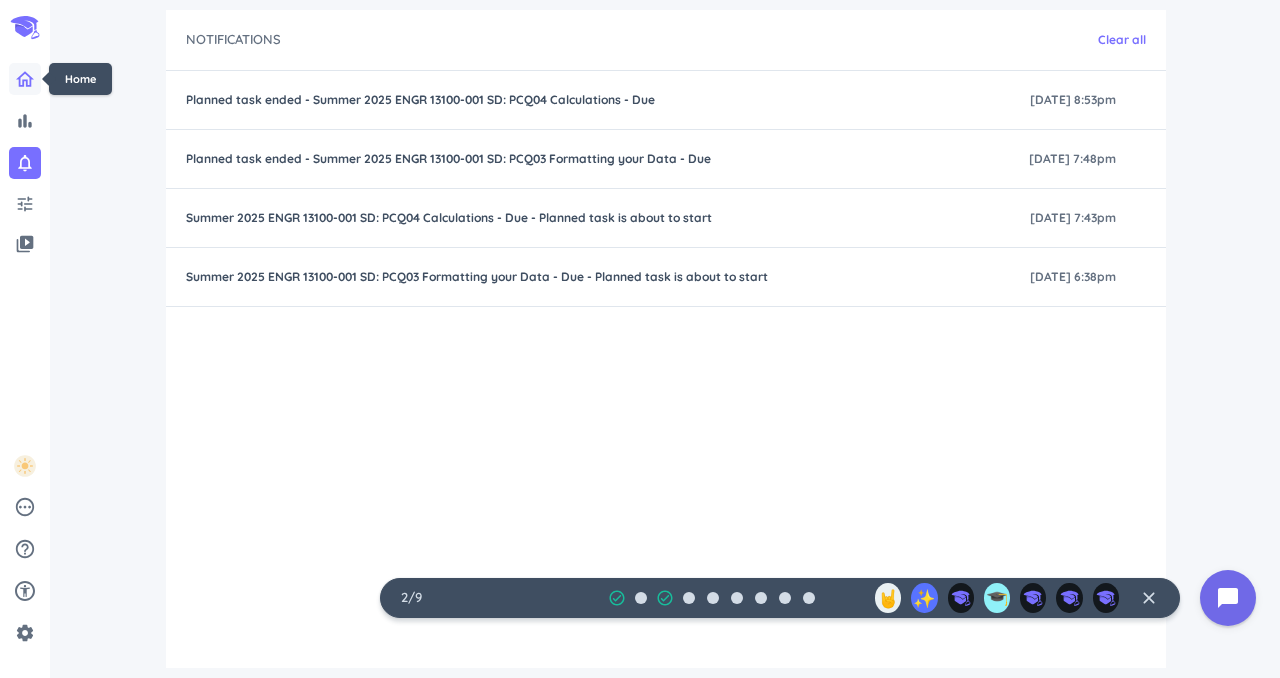click 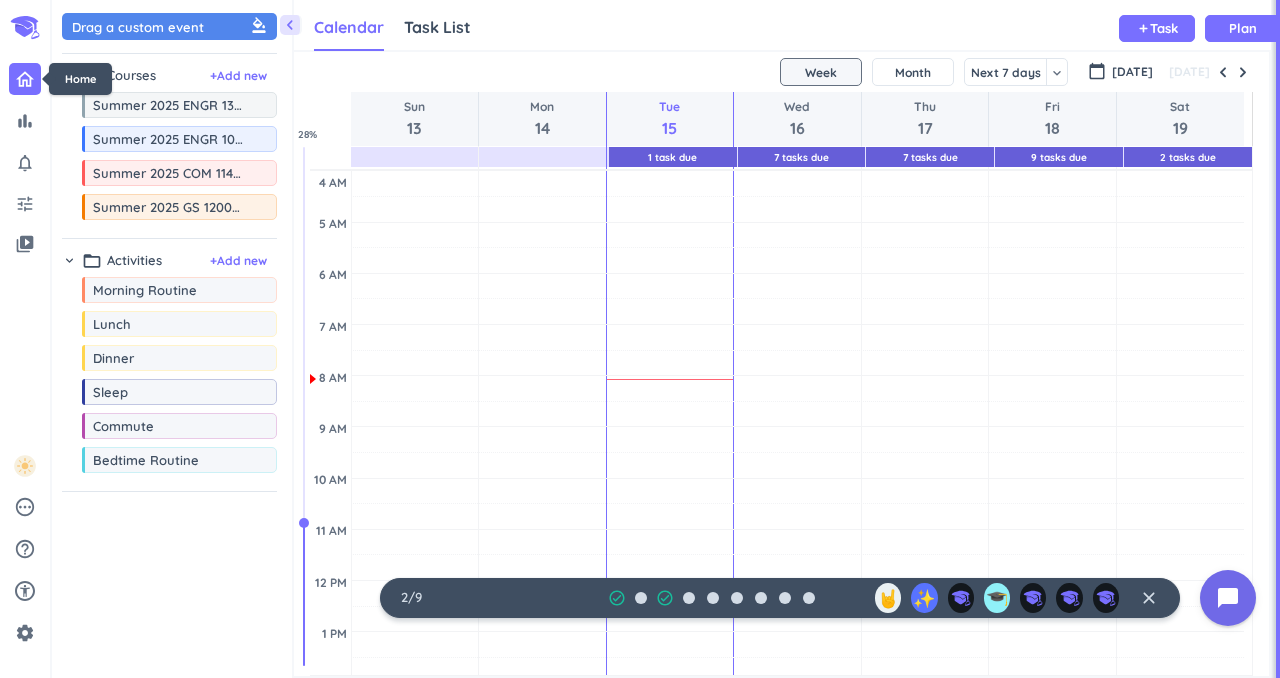 scroll, scrollTop: 9, scrollLeft: 8, axis: both 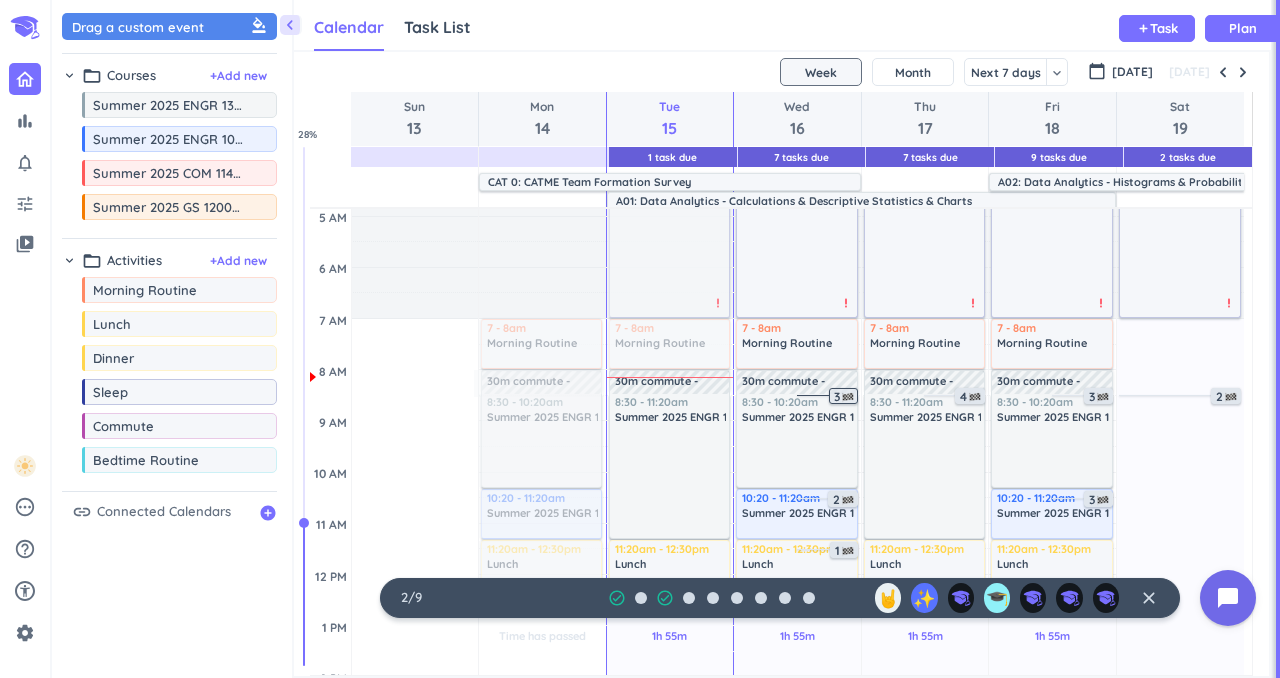 click on "3" at bounding box center [845, 397] 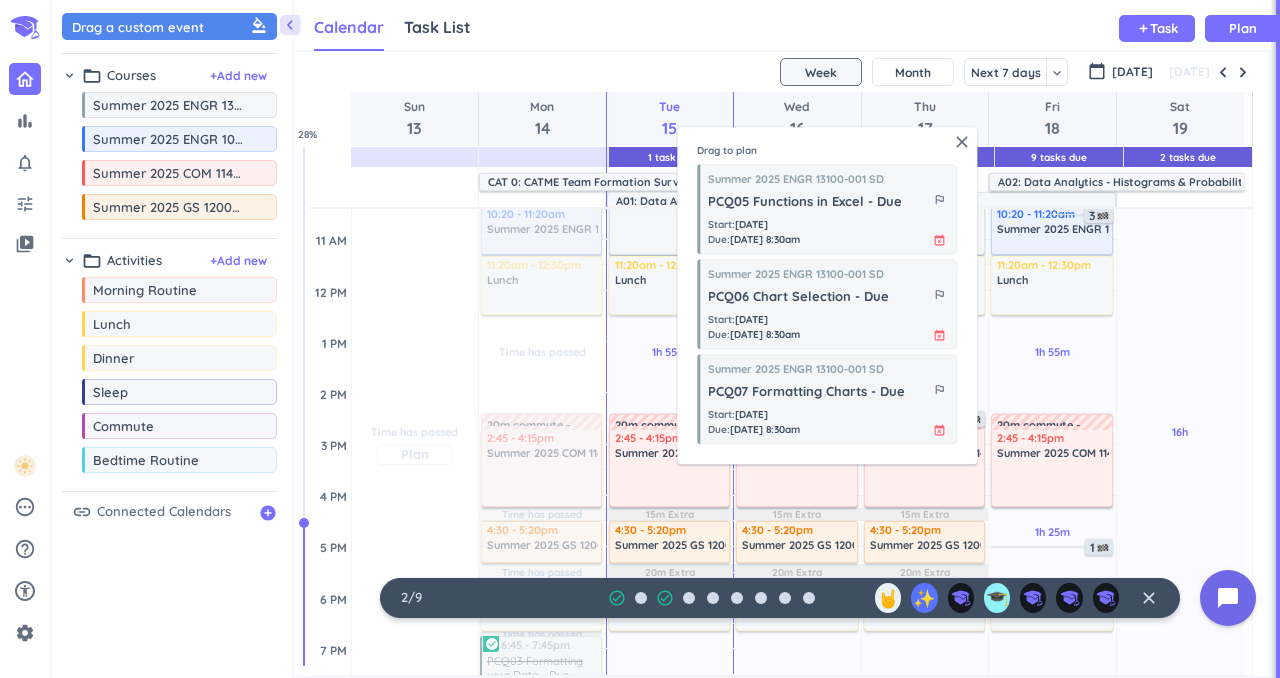 scroll, scrollTop: 338, scrollLeft: 0, axis: vertical 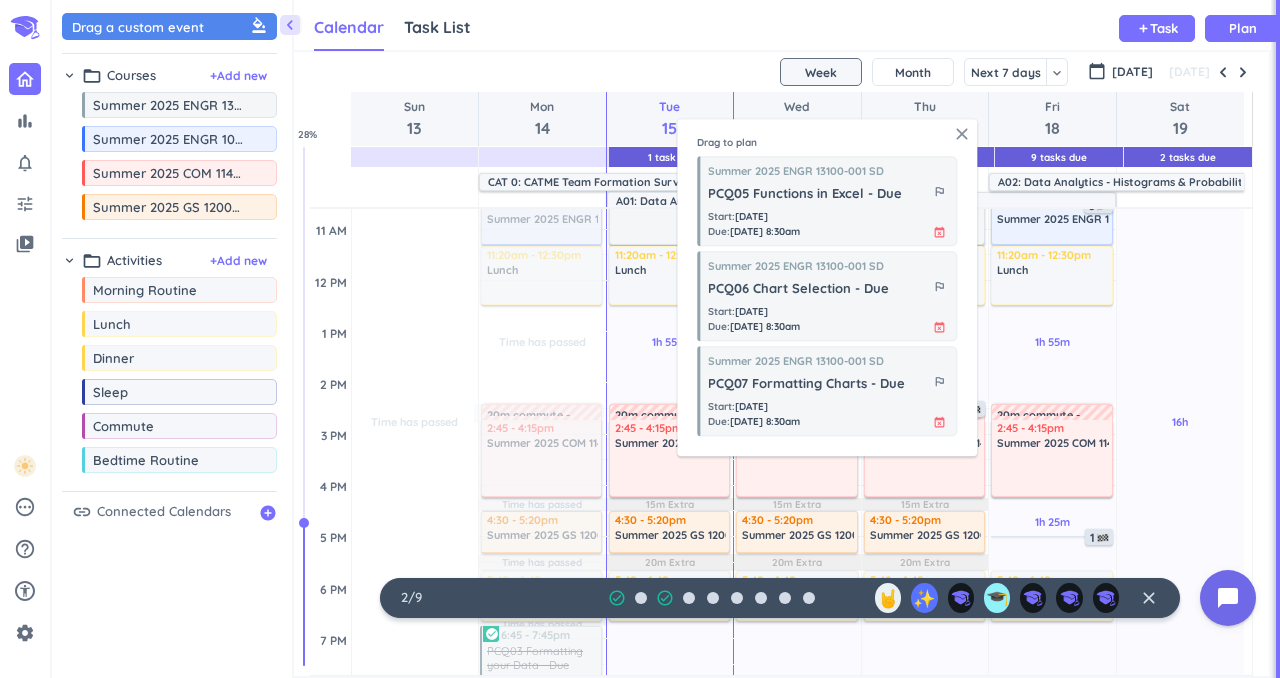 click on "close" at bounding box center (962, 134) 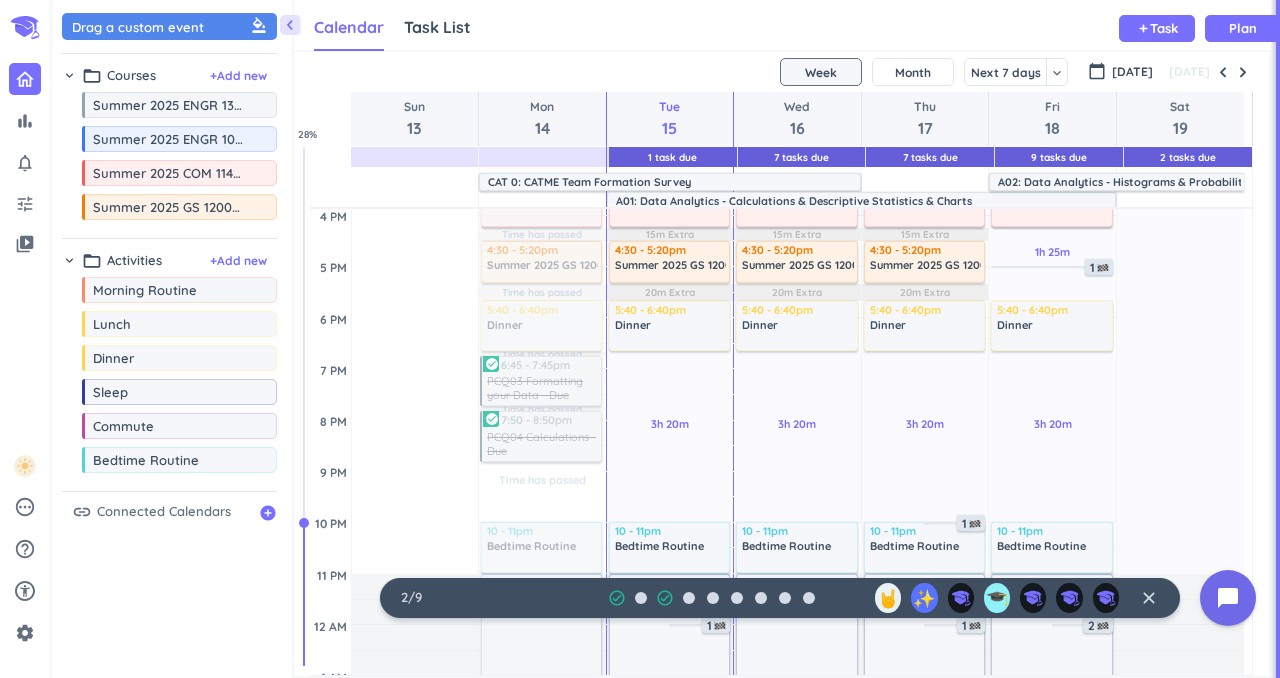 scroll, scrollTop: 762, scrollLeft: 0, axis: vertical 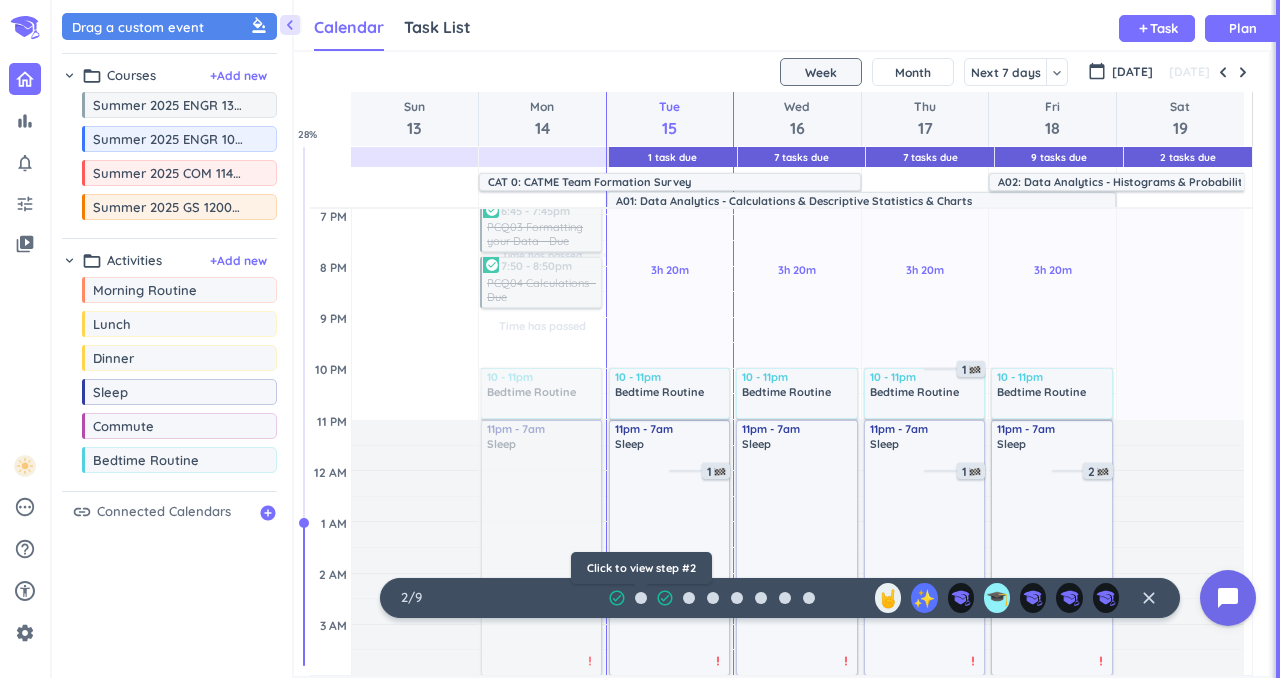 click at bounding box center (641, 598) 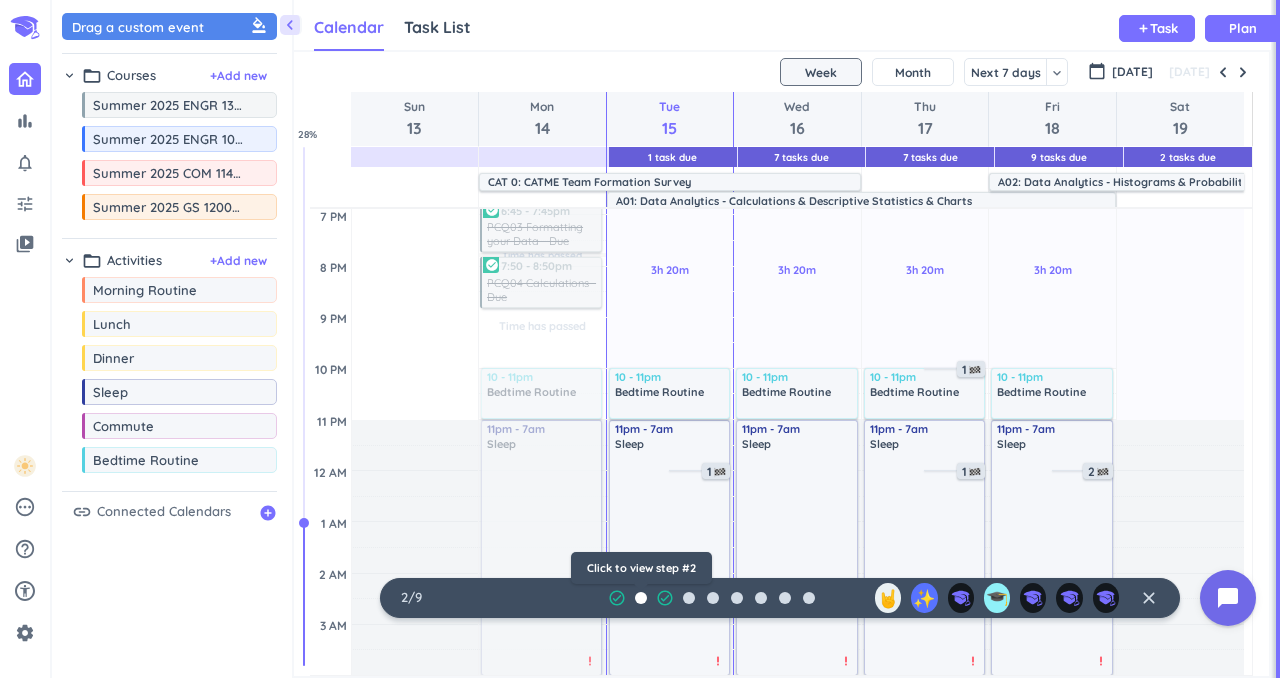 click at bounding box center [641, 598] 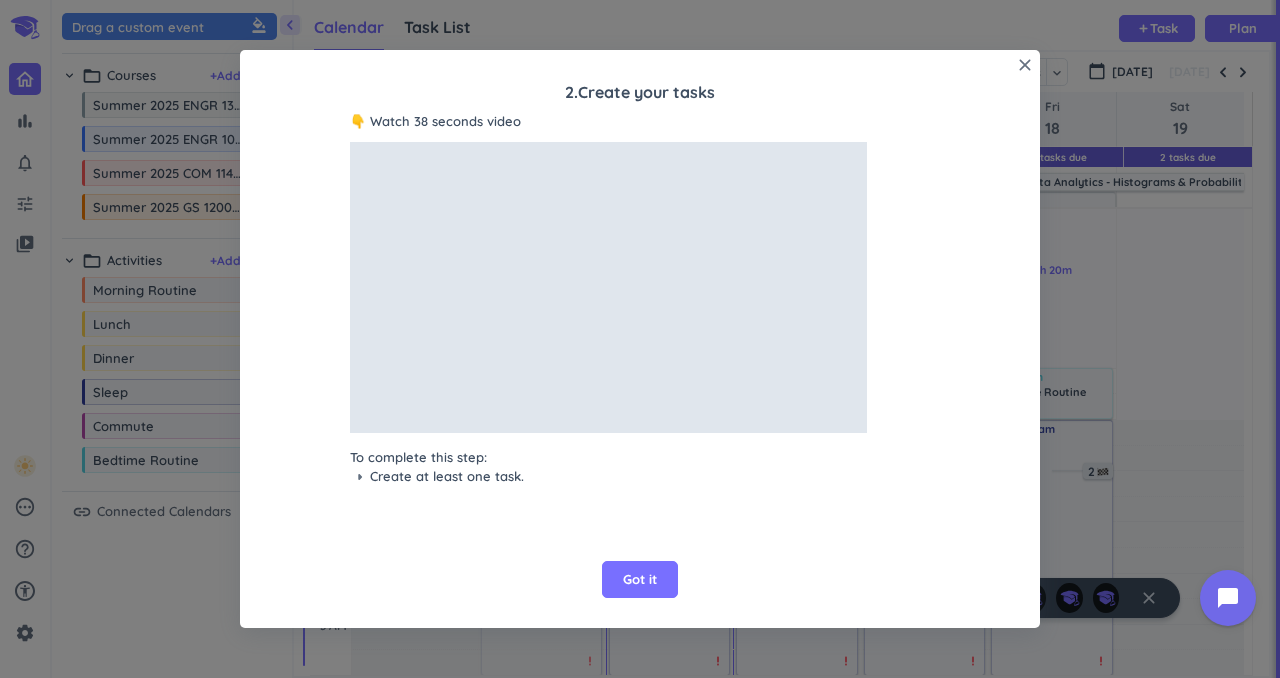 click on "close 2 .  Create your tasks   👇 Watch  38 seconds video To complete this step: arrow_right Create at least one task. Got it" at bounding box center [640, 339] 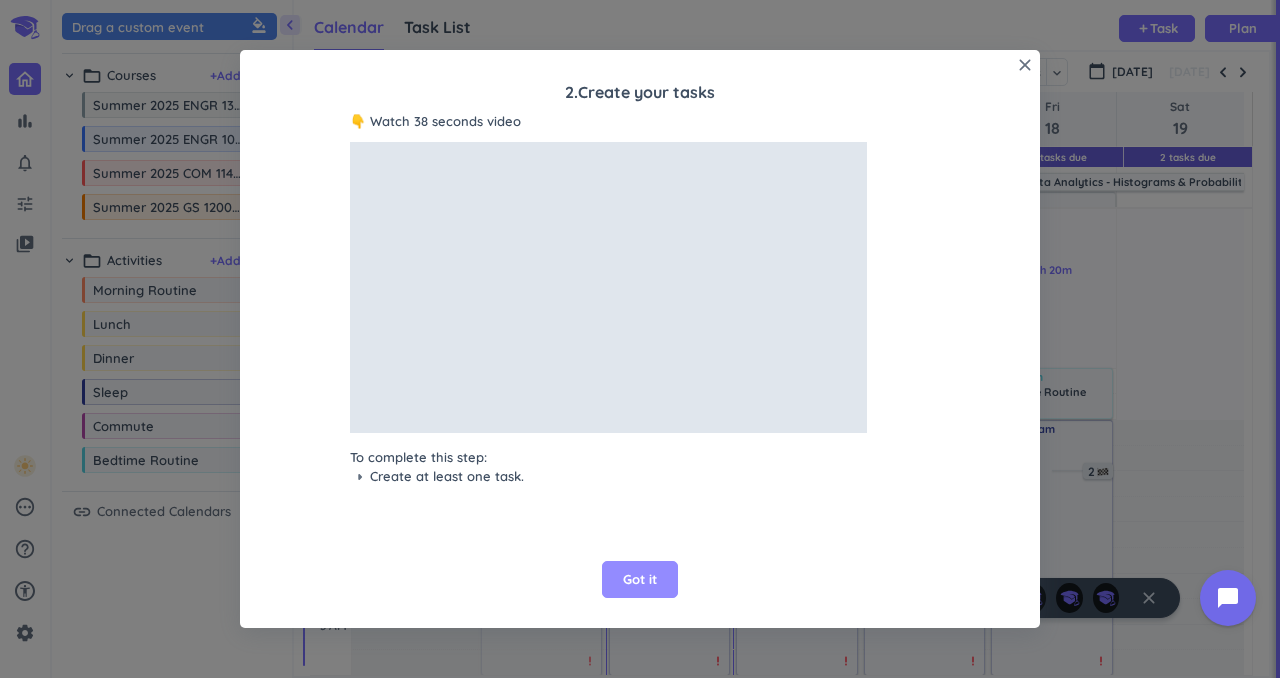 click on "Got it" at bounding box center (640, 580) 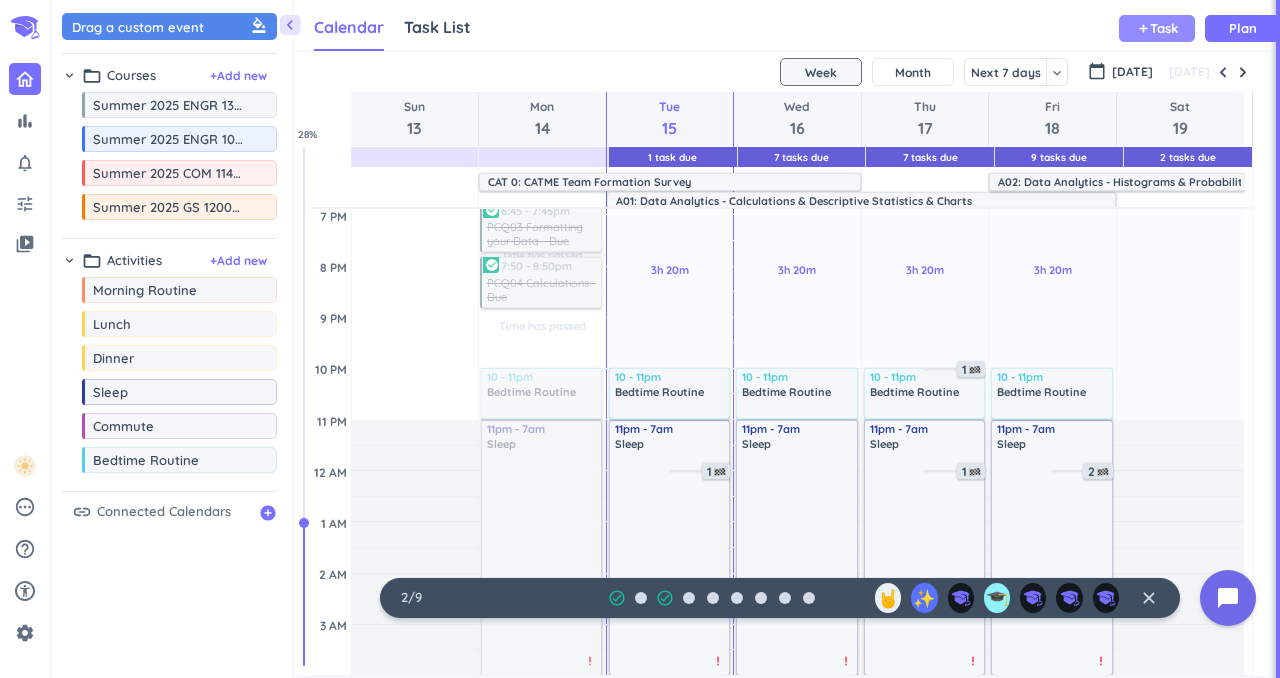 click on "add Task" at bounding box center [1157, 28] 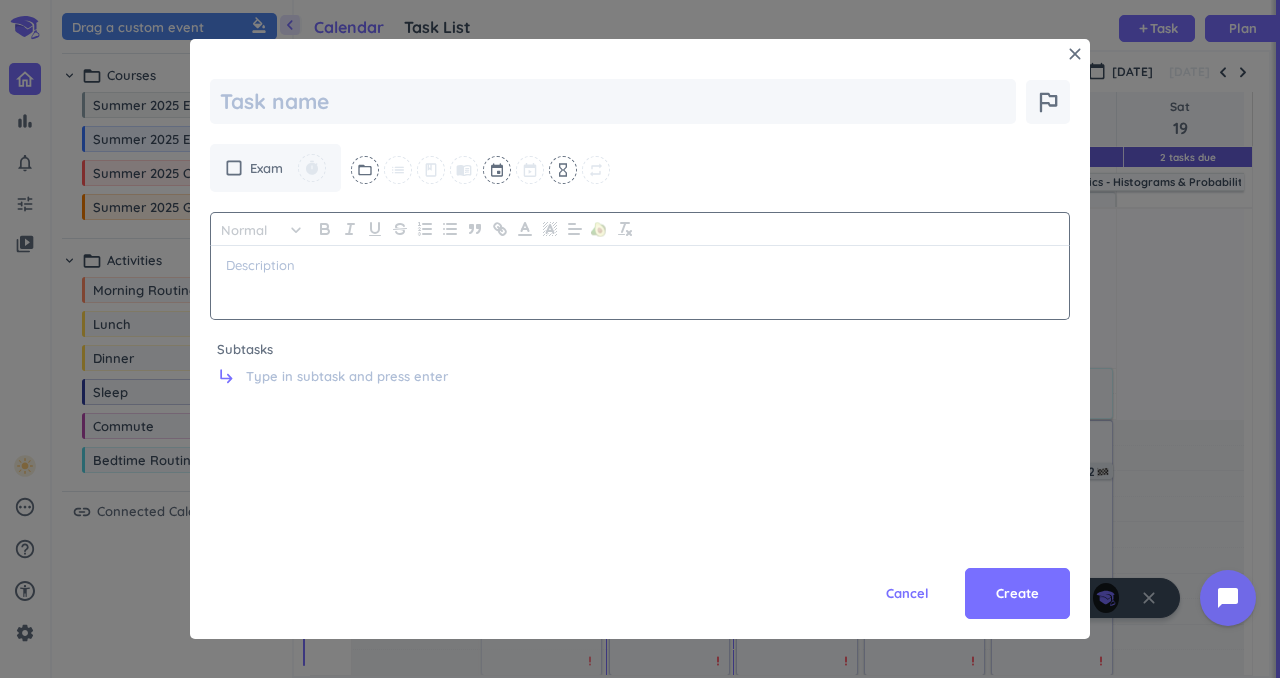 type on "x" 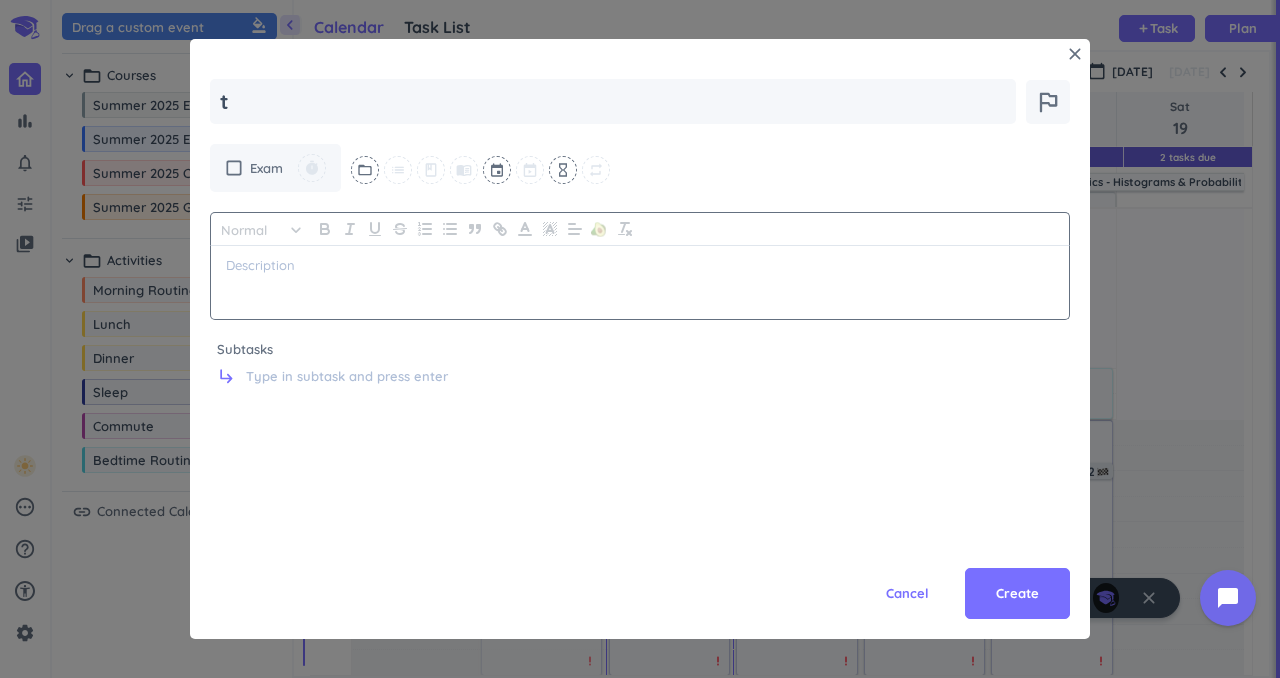 type on "x" 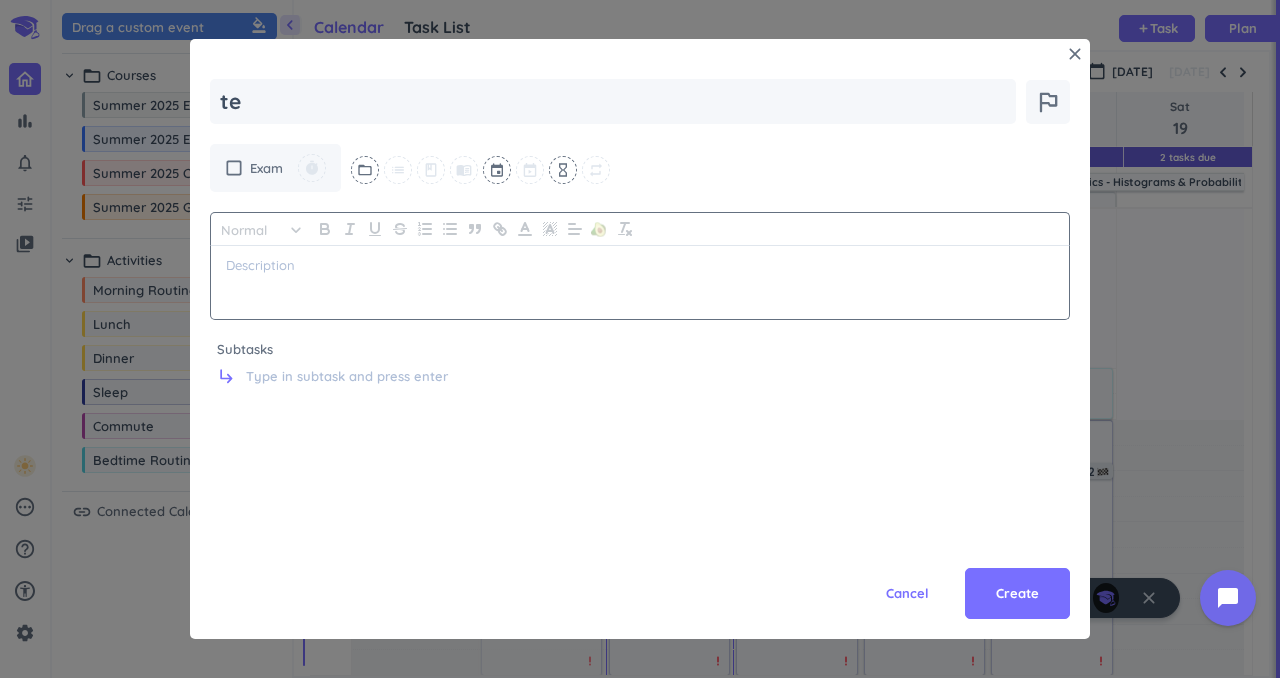 type on "x" 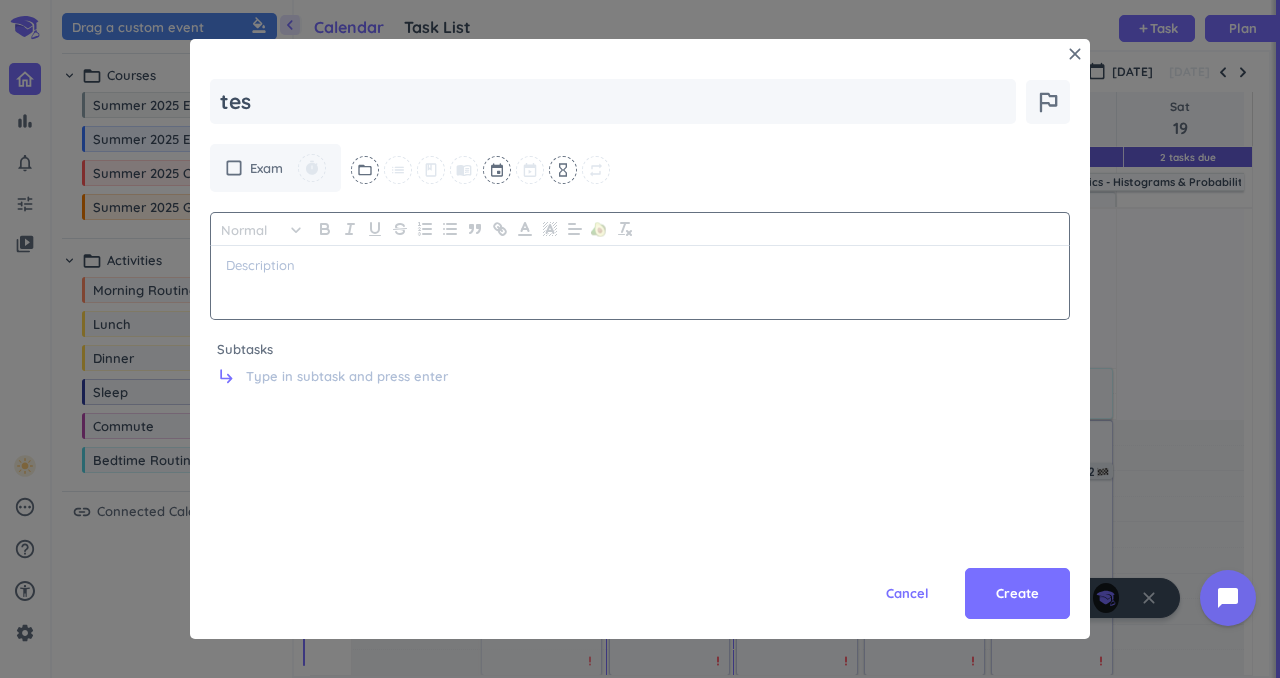 type on "x" 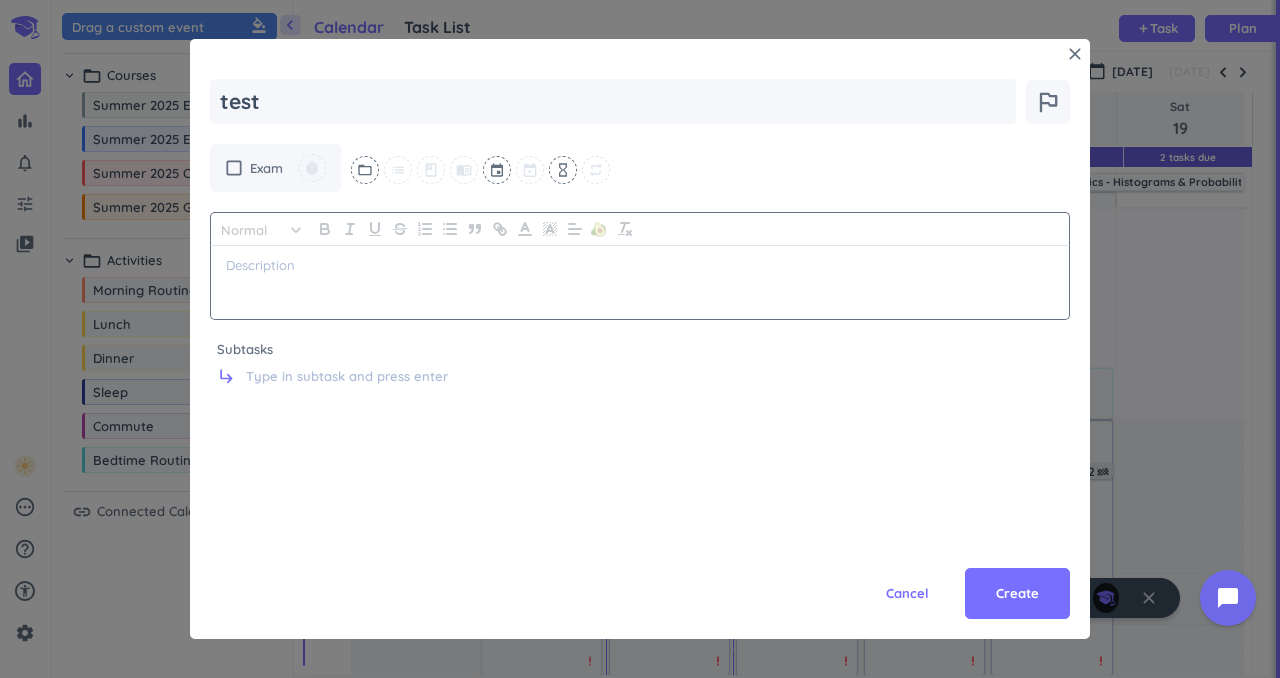 type on "x" 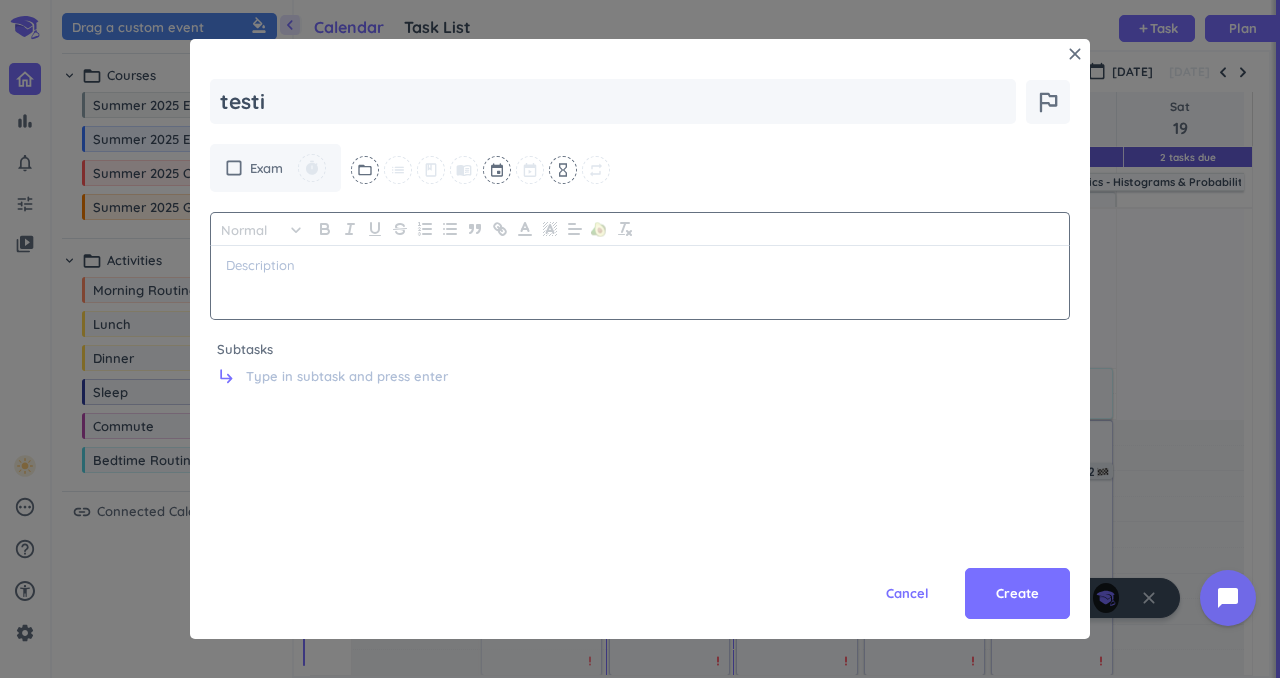 type on "x" 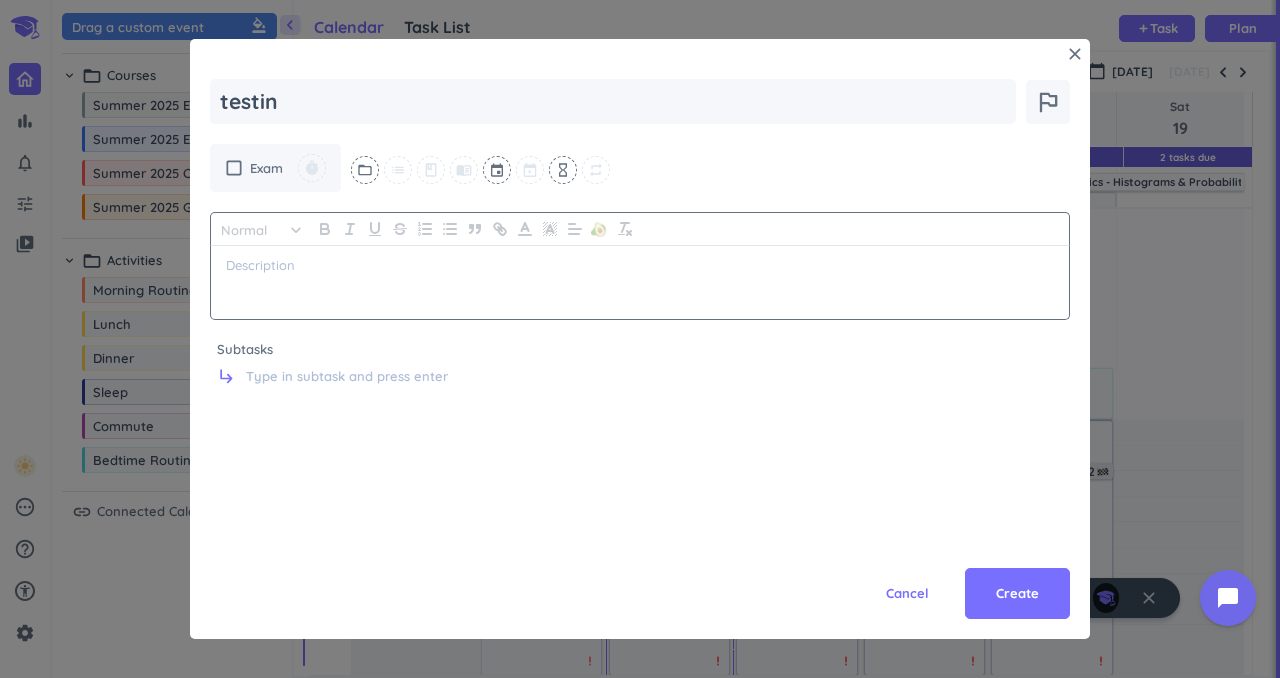 type on "x" 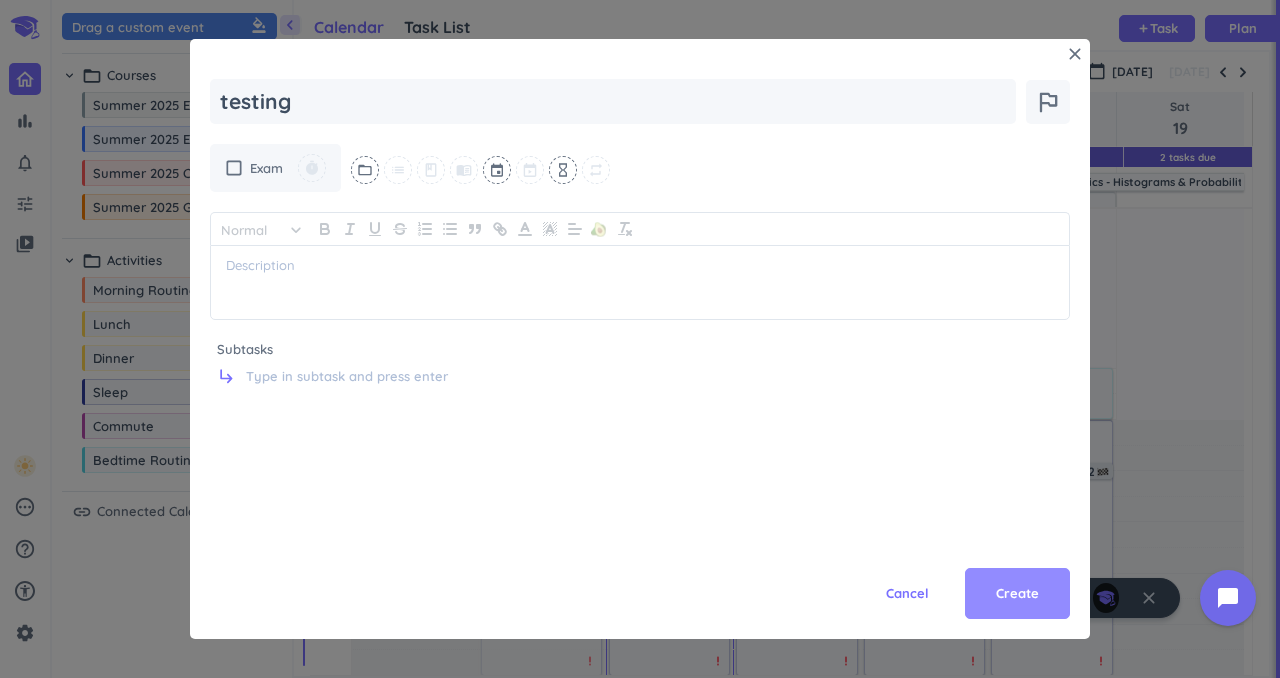 type on "testing" 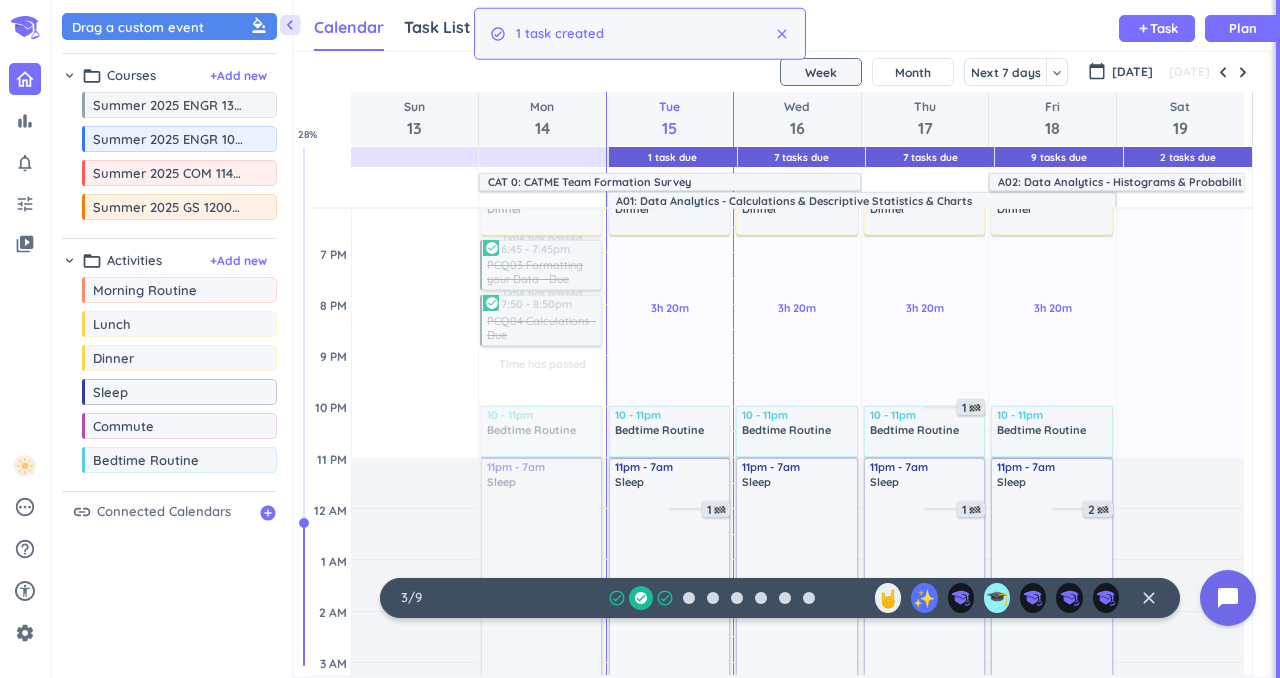 scroll, scrollTop: 762, scrollLeft: 0, axis: vertical 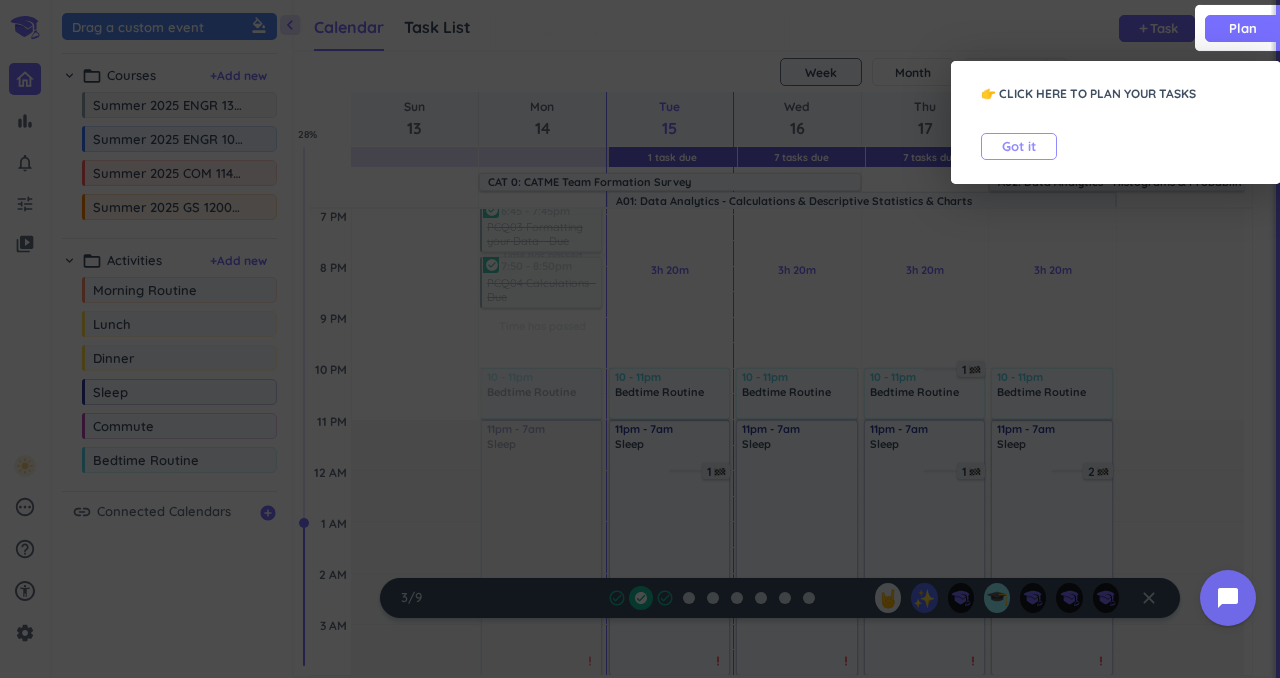 click on "Got it" at bounding box center (1019, 146) 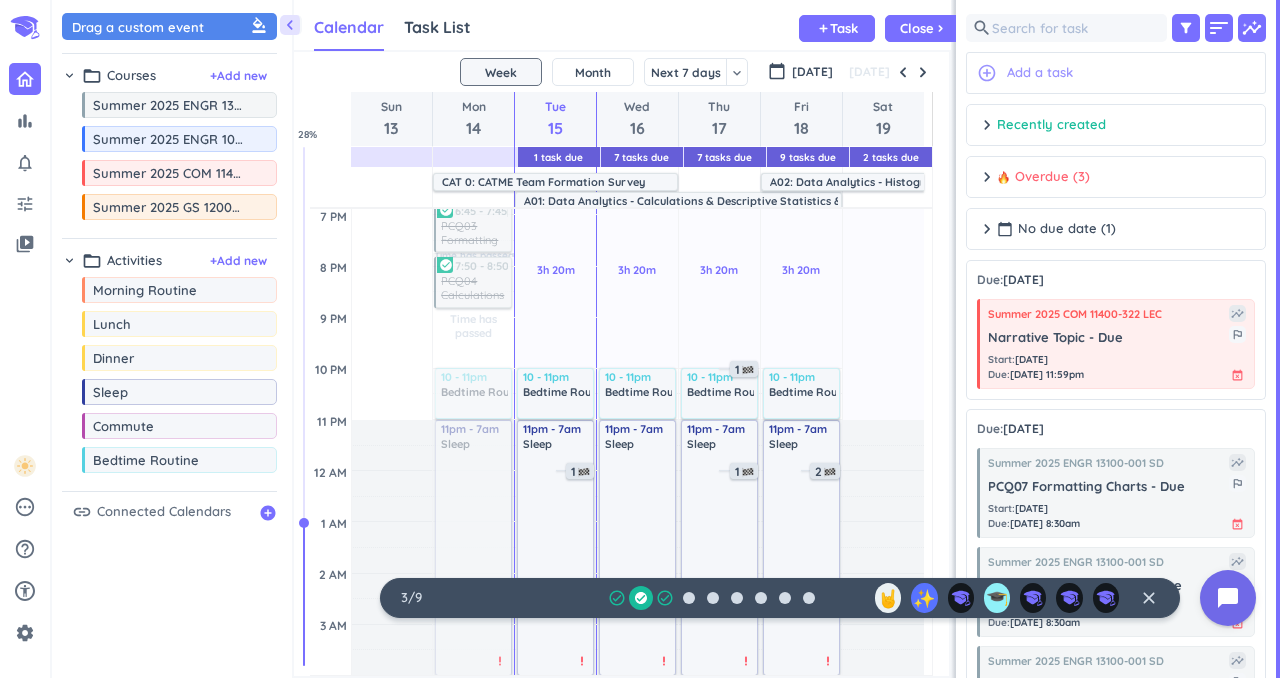 scroll, scrollTop: 42, scrollLeft: 648, axis: both 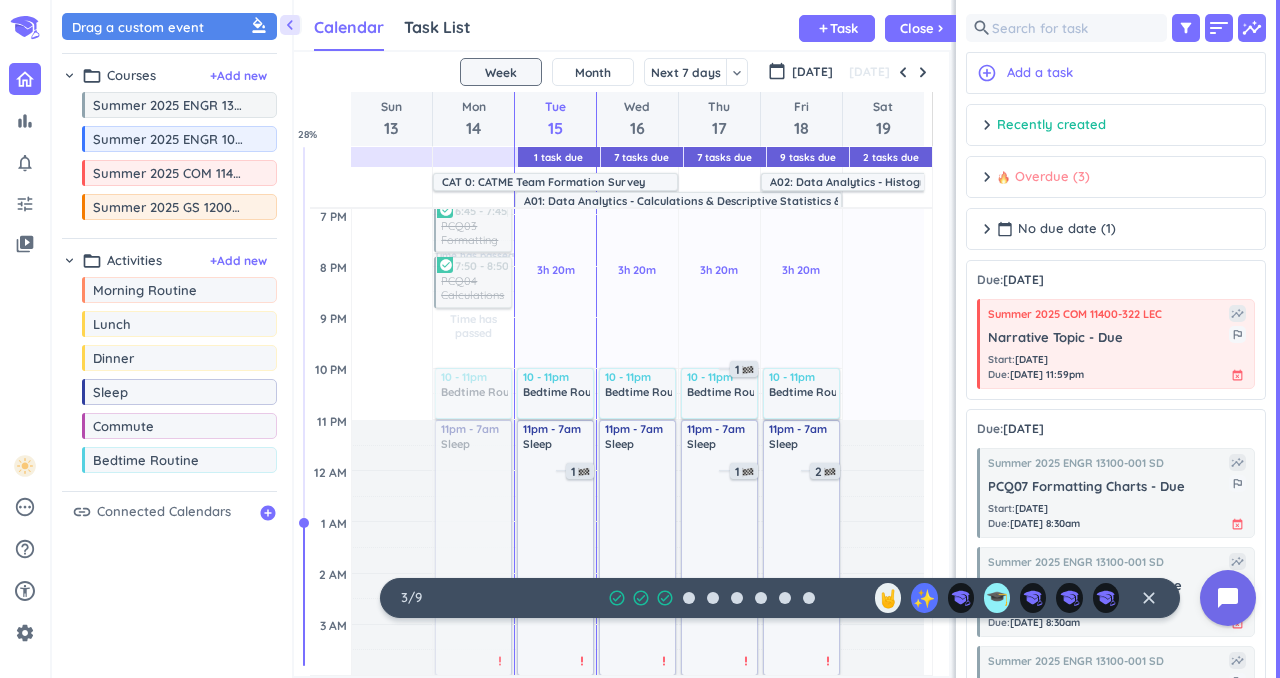 click on "Overdue (3)" at bounding box center [1043, 177] 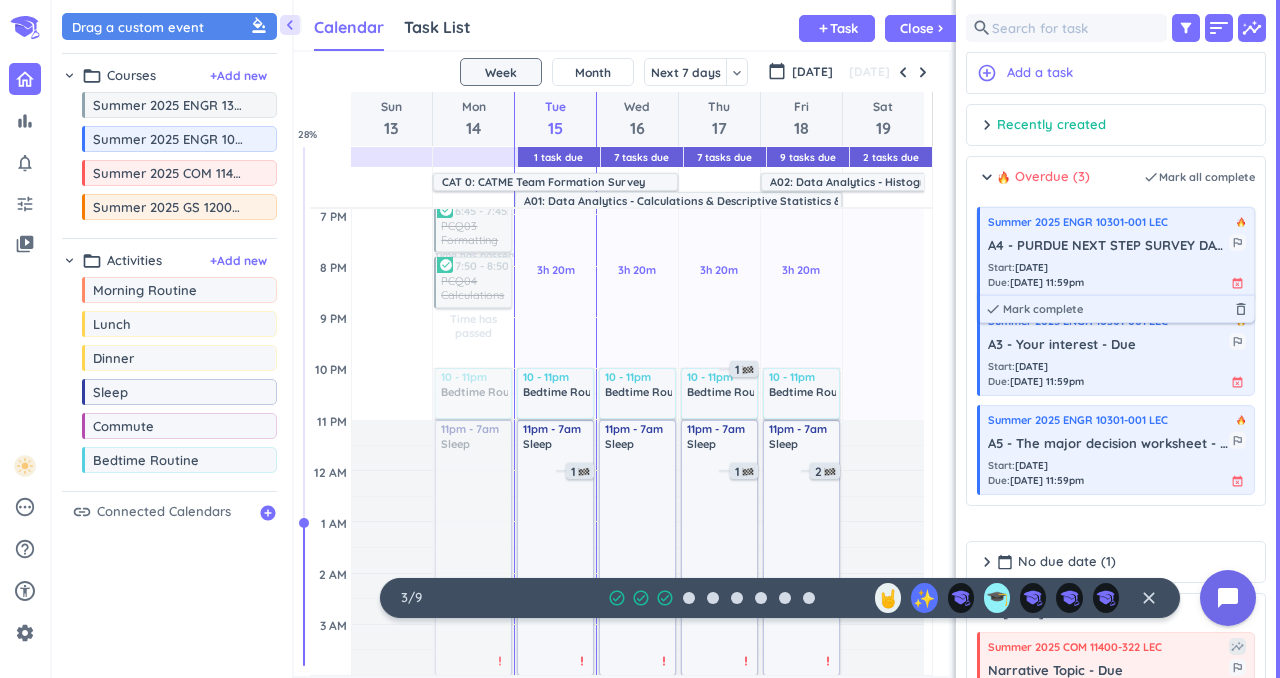 click on "Start :  [DATE]" at bounding box center (1036, 267) 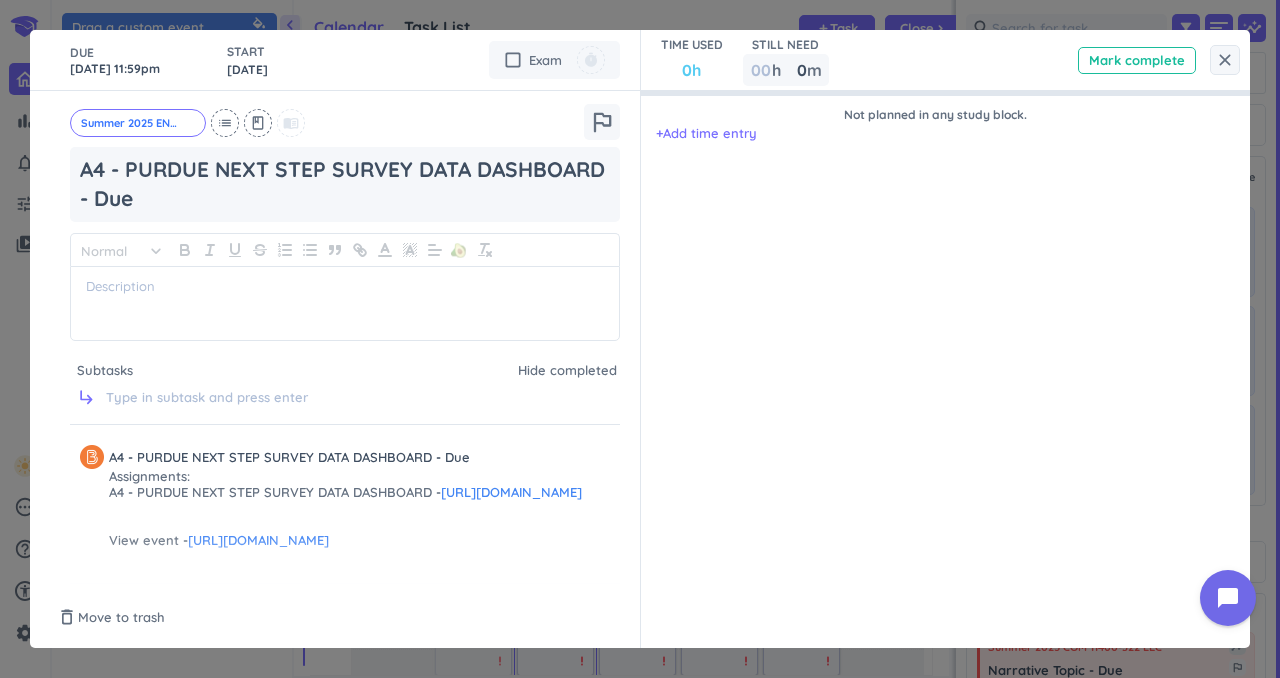 click on "[URL][DOMAIN_NAME]" at bounding box center (511, 492) 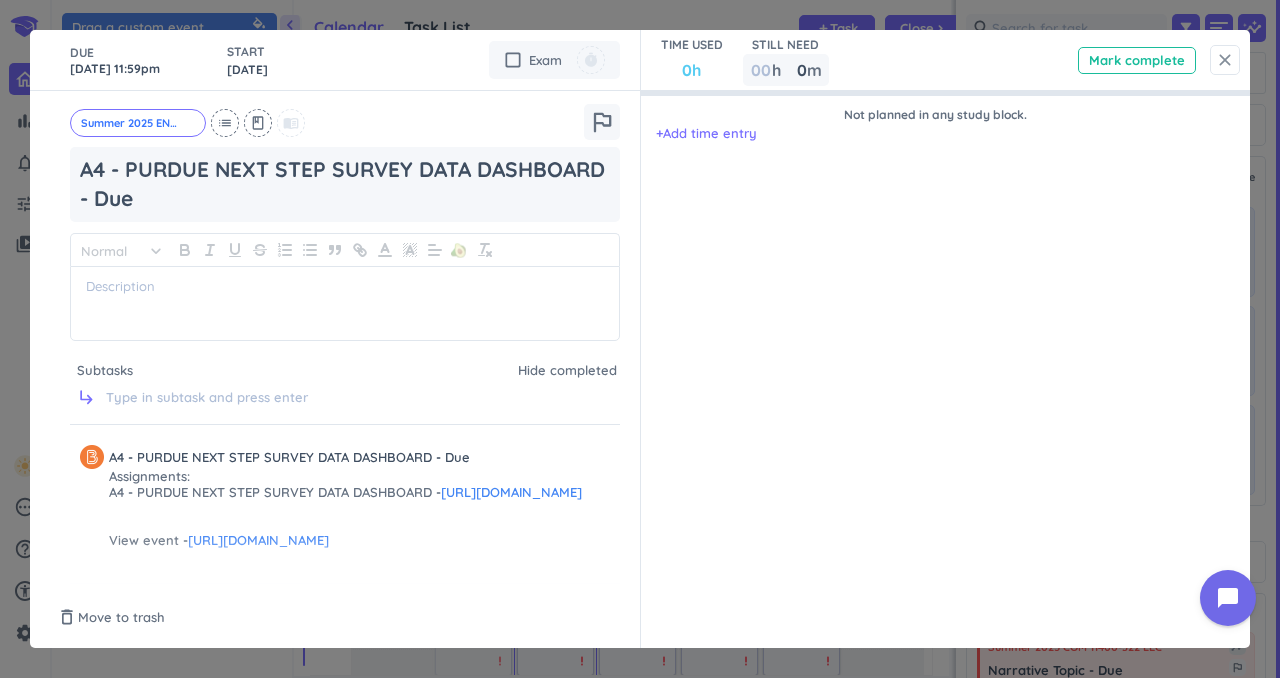 click on "close" at bounding box center [1225, 60] 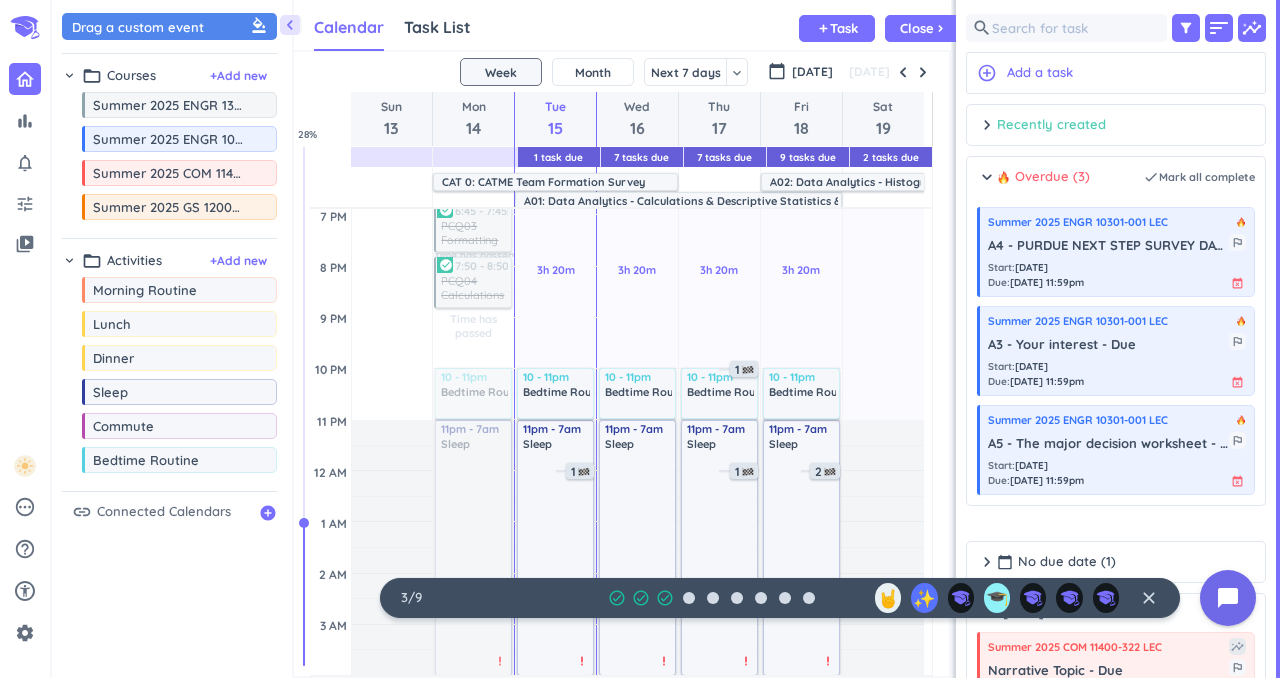 click on "Recently created" at bounding box center (1051, 125) 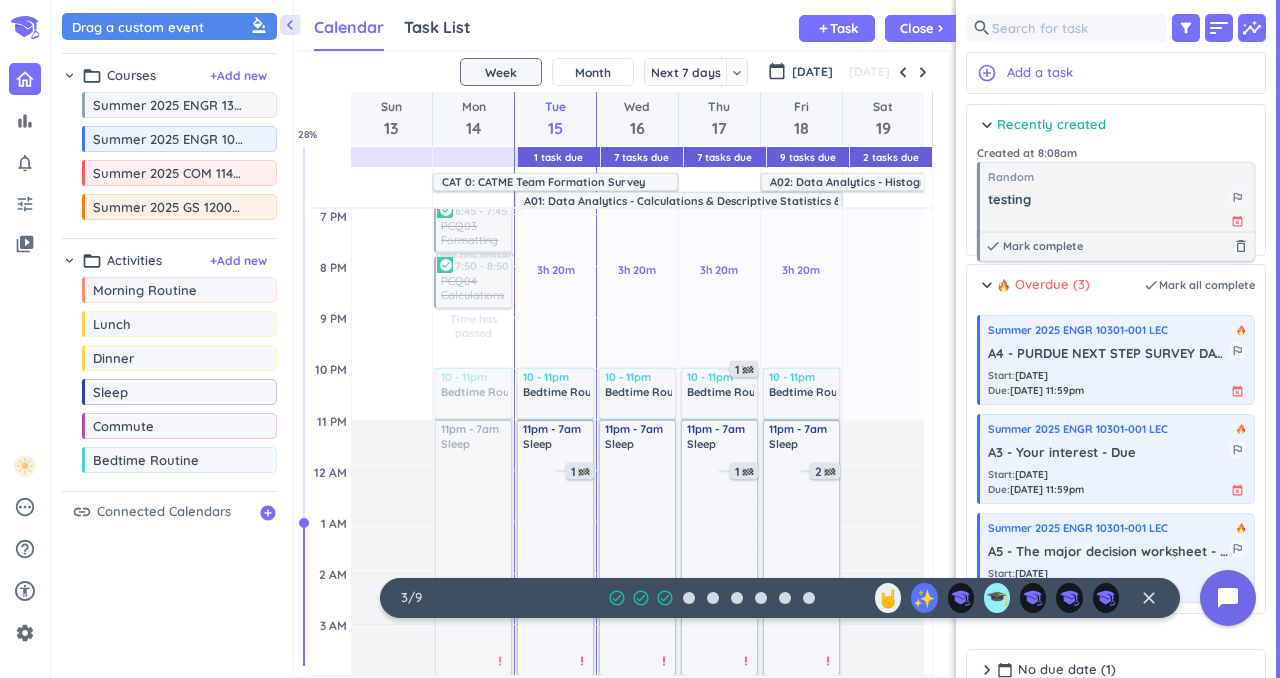click on "testing outlined_flag" at bounding box center (1117, 197) 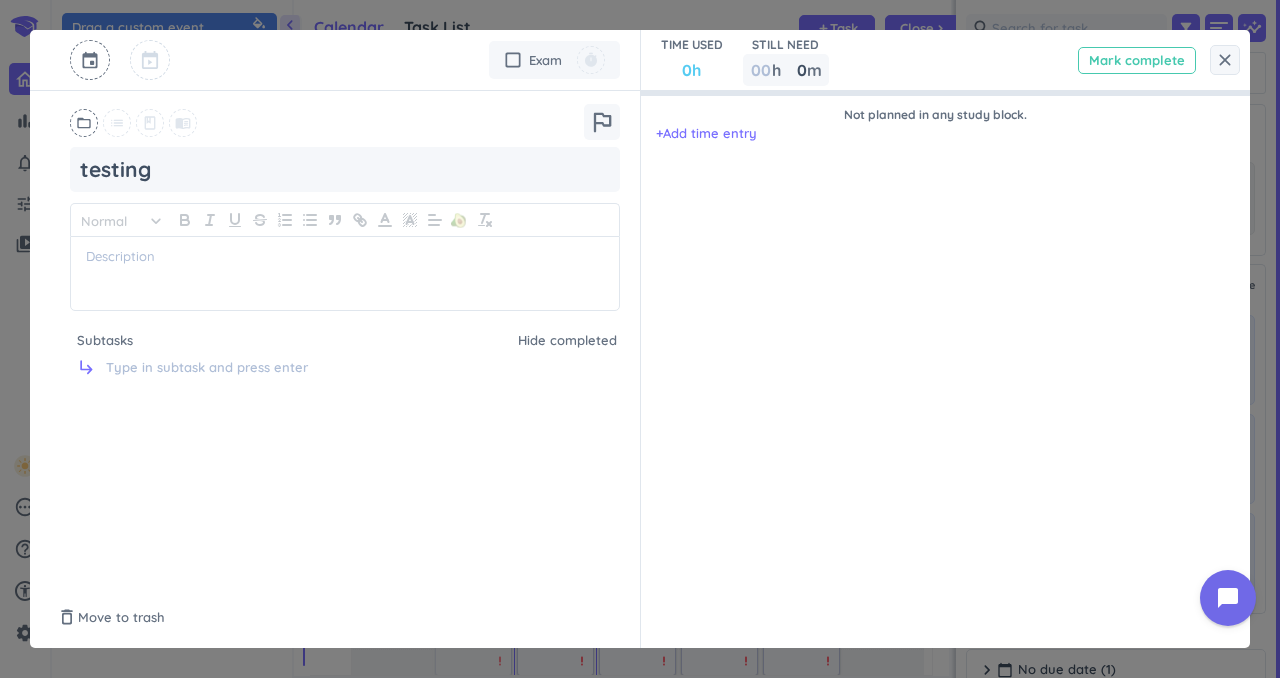 click on "Mark complete" at bounding box center (1137, 60) 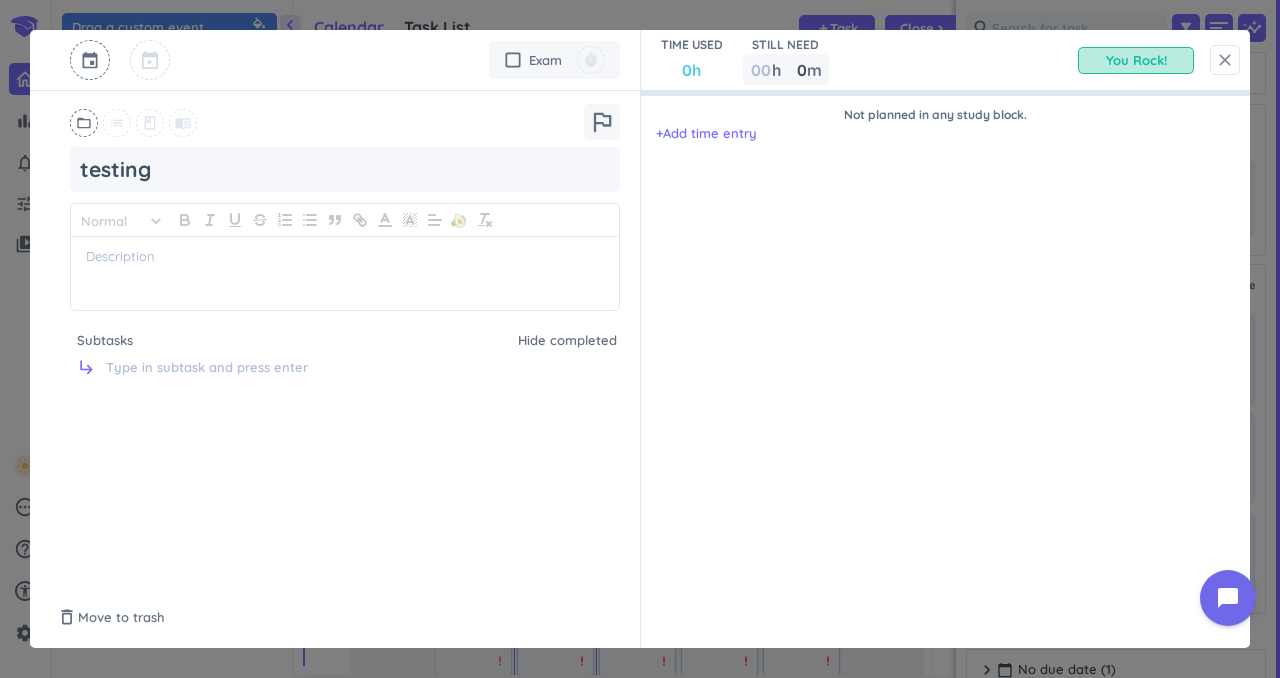 click on "close" at bounding box center (1225, 60) 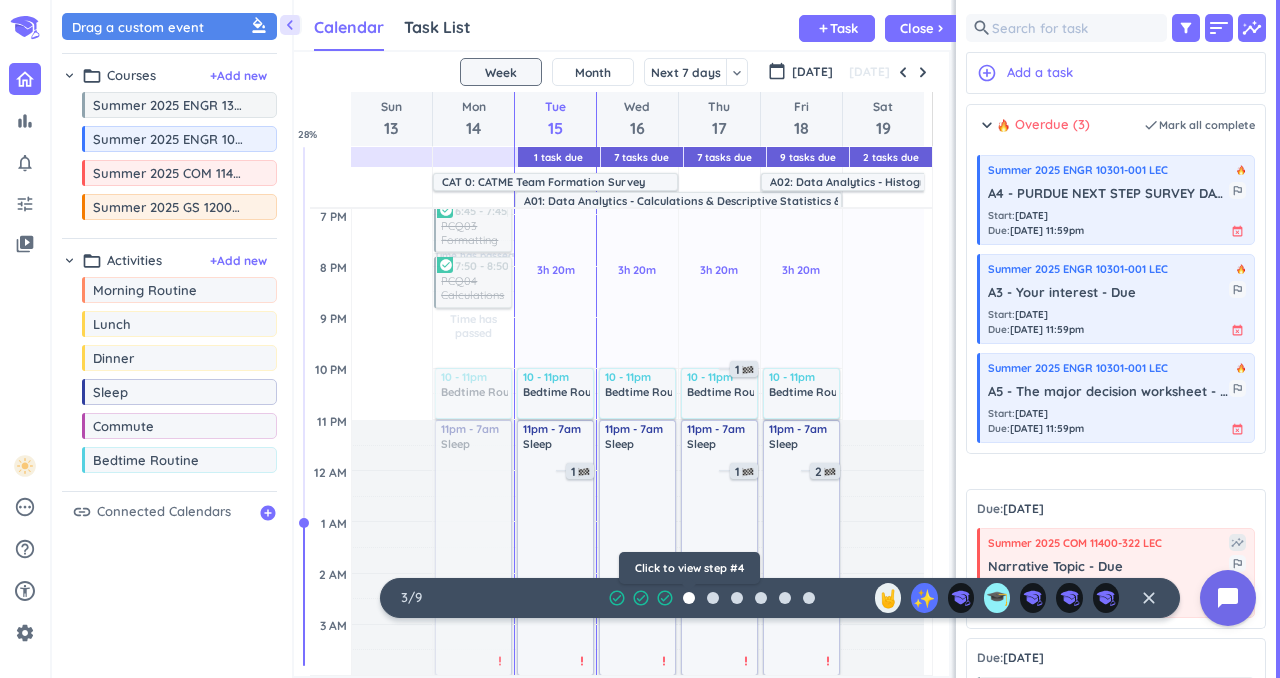 click at bounding box center (689, 598) 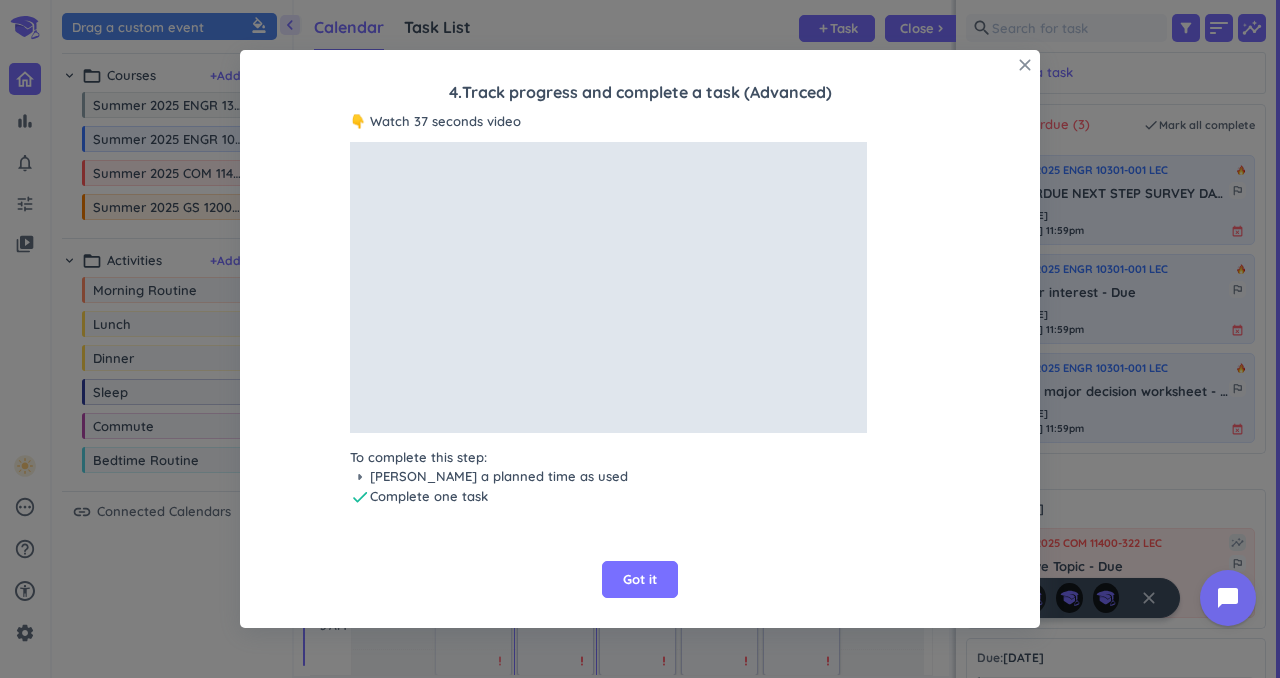 click on "close" at bounding box center (1025, 65) 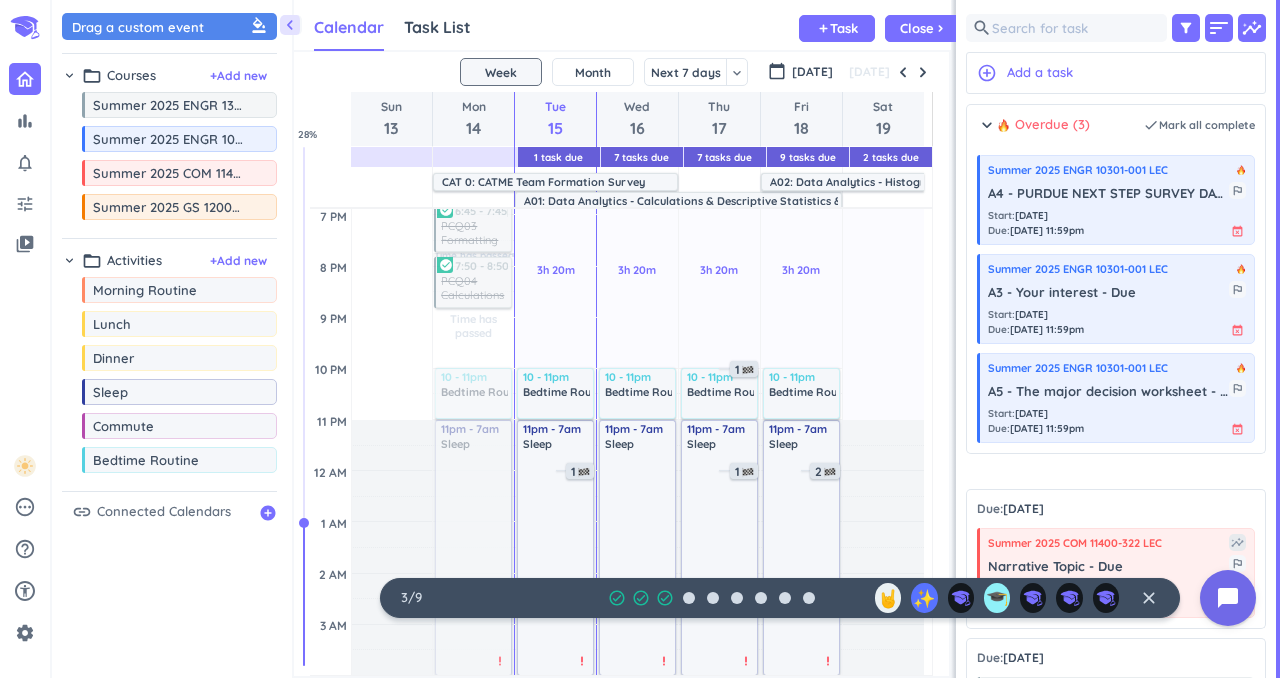 click on "Calendar Task List Calendar keyboard_arrow_down add Task Close chevron_right" at bounding box center [622, 25] 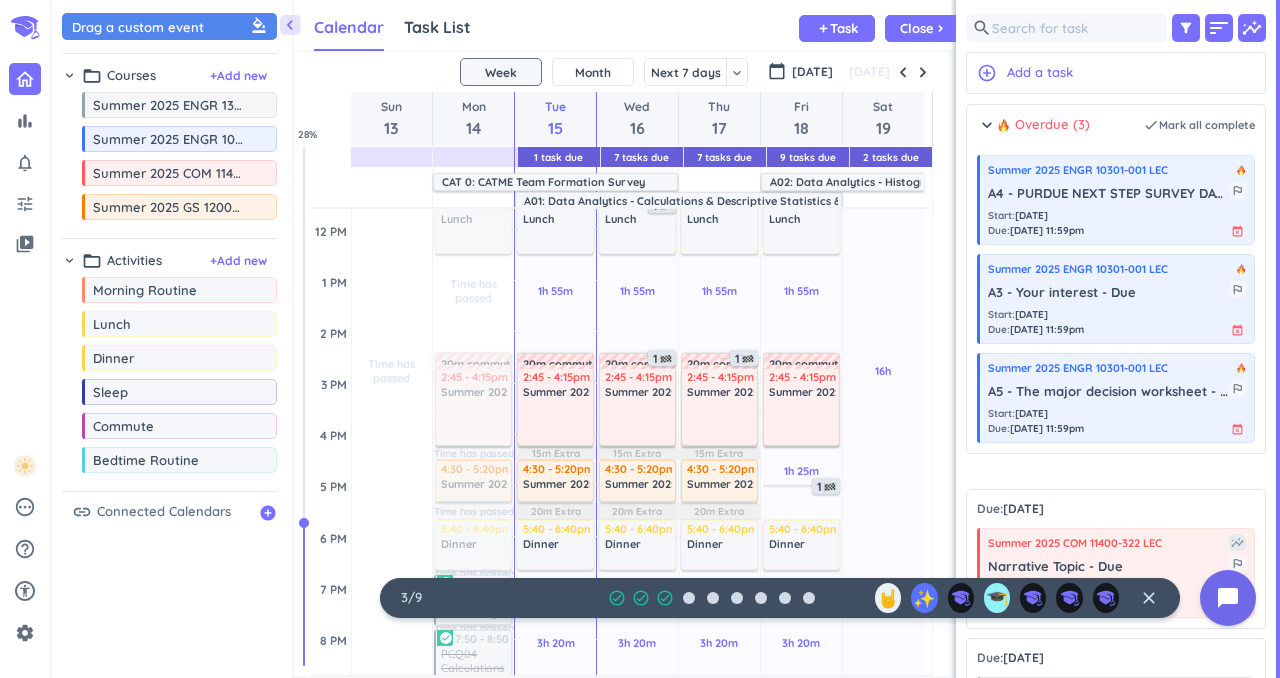 scroll, scrollTop: 0, scrollLeft: 0, axis: both 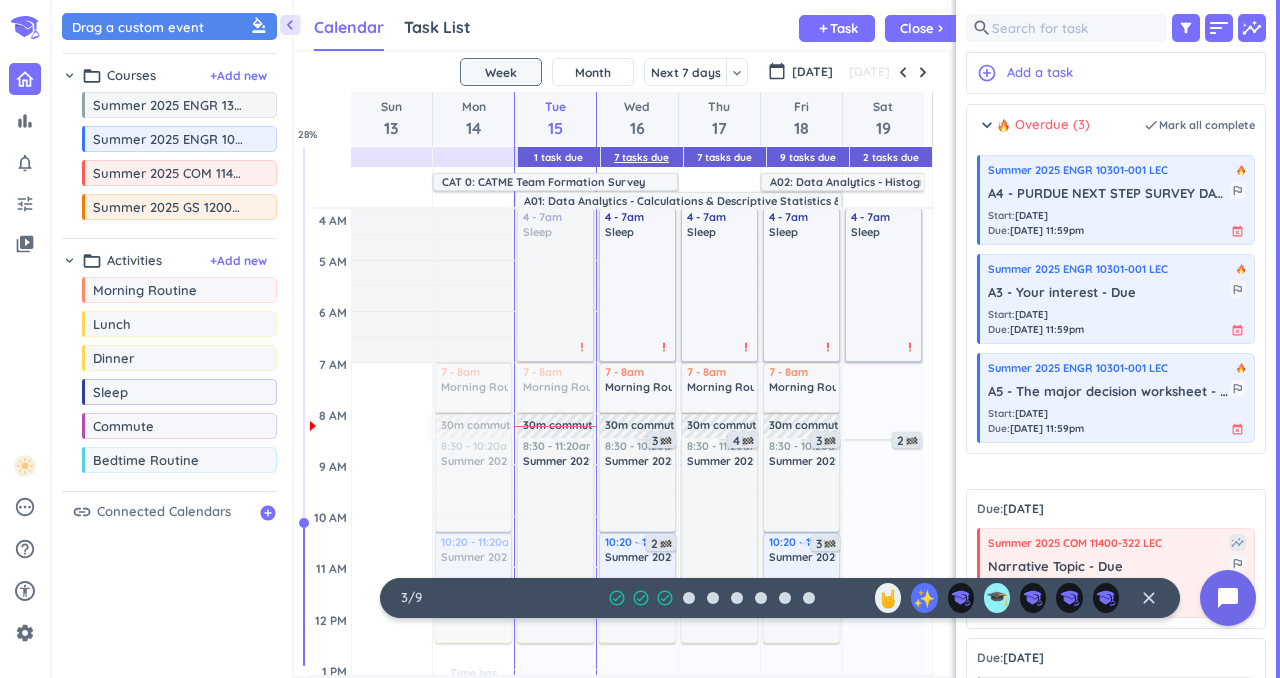 click on "7   Tasks   Due" at bounding box center [641, 157] 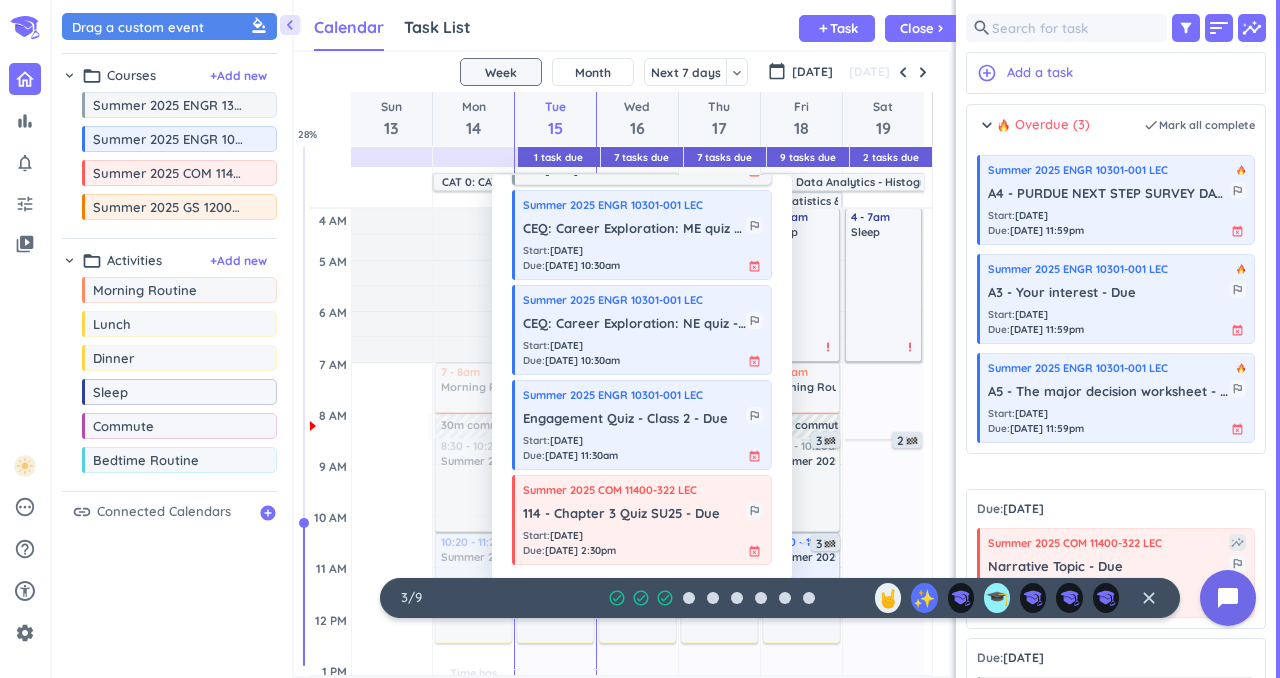 scroll, scrollTop: 303, scrollLeft: 0, axis: vertical 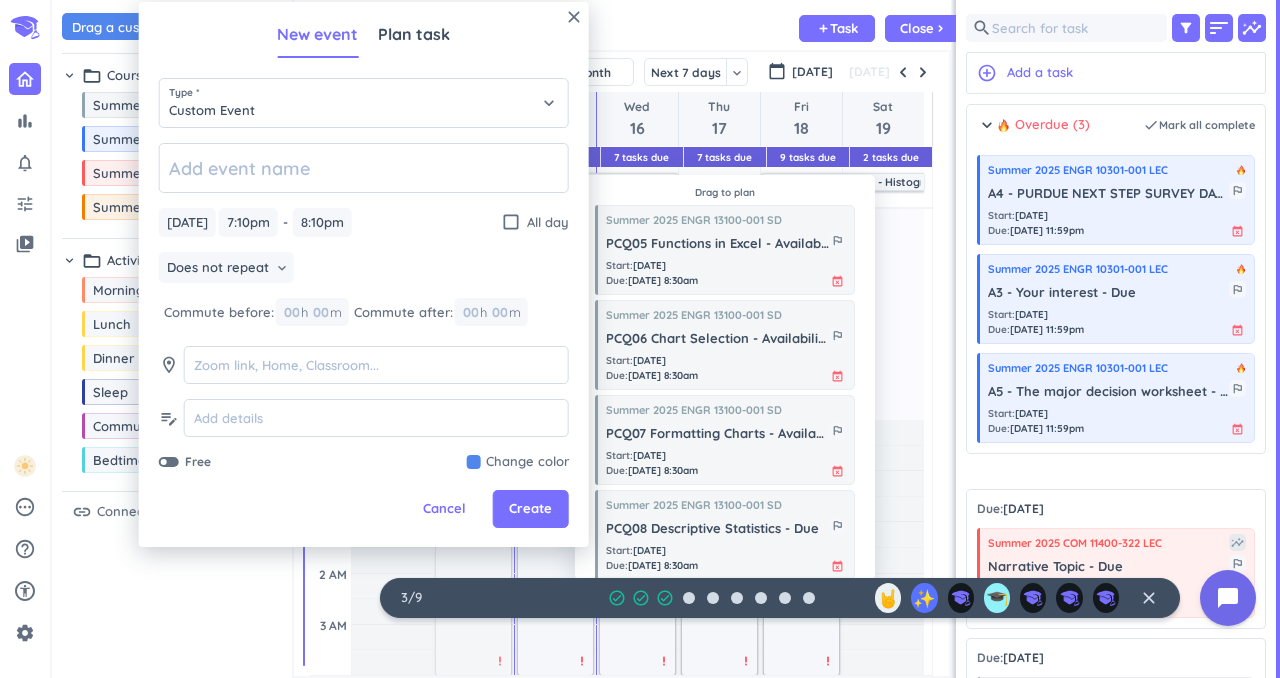 click on "Start :  [DATE] Due :  [DATE] 8:30am event_busy" at bounding box center [726, 273] 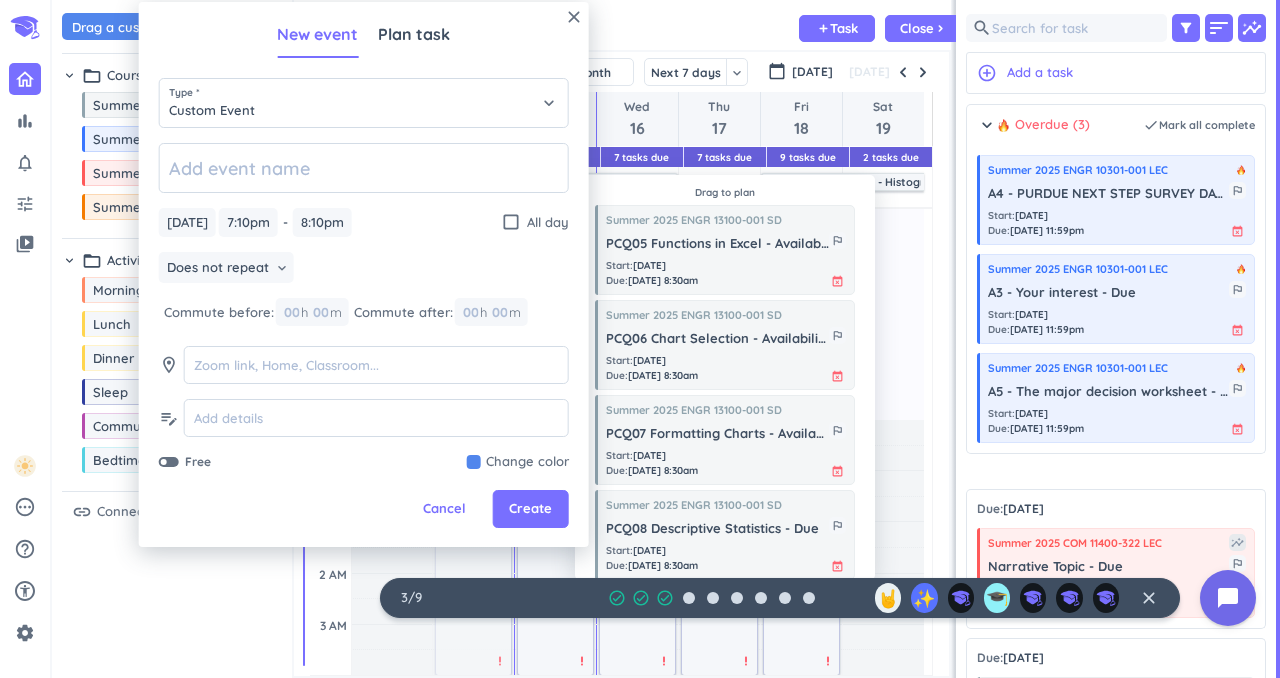 type on "x" 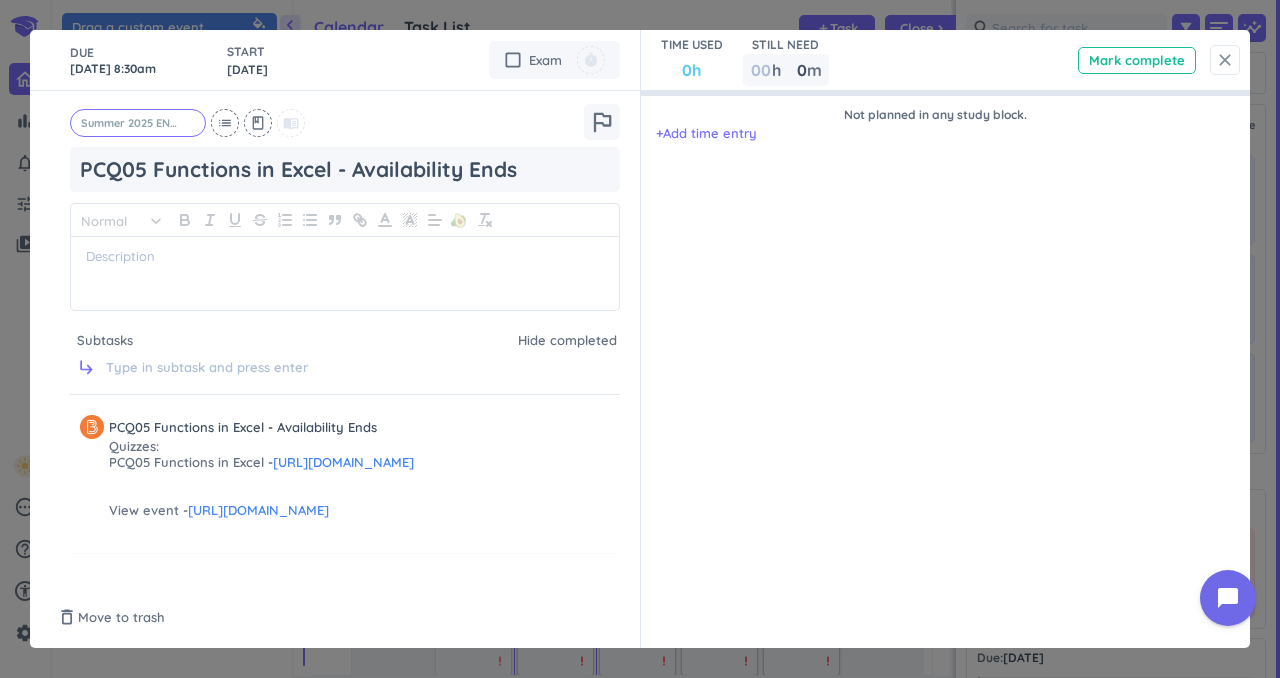 click on "close" at bounding box center [1225, 60] 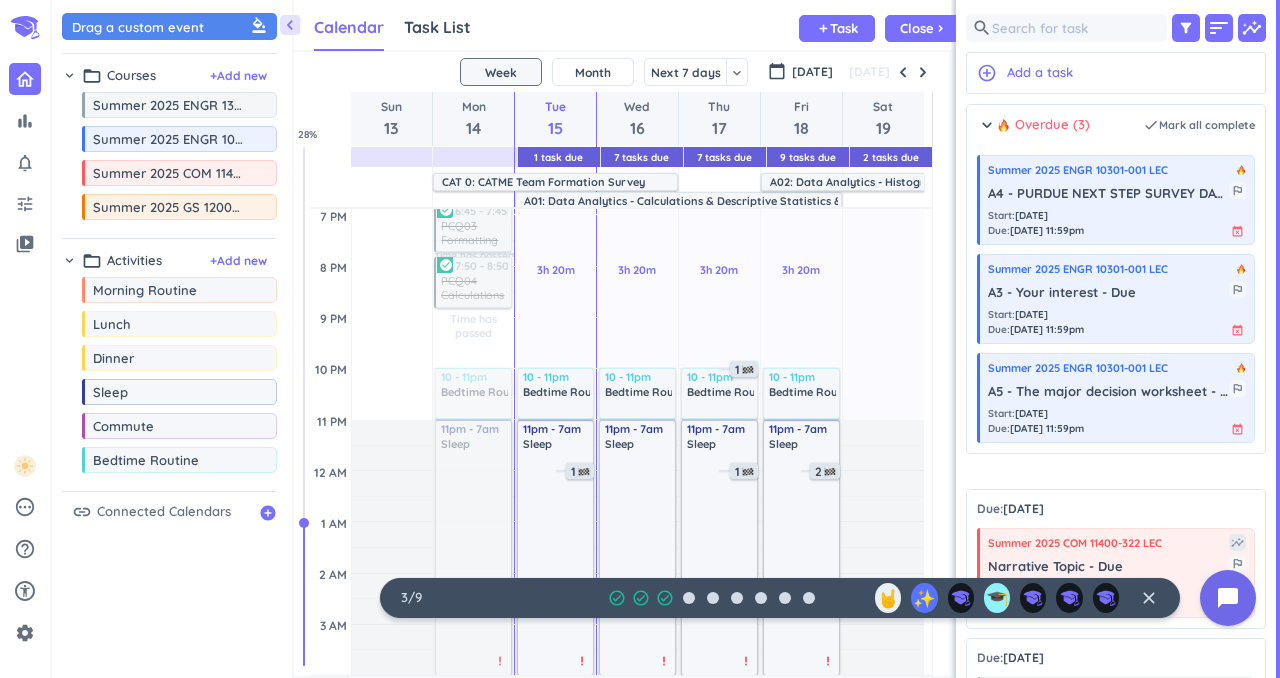 scroll, scrollTop: 0, scrollLeft: 0, axis: both 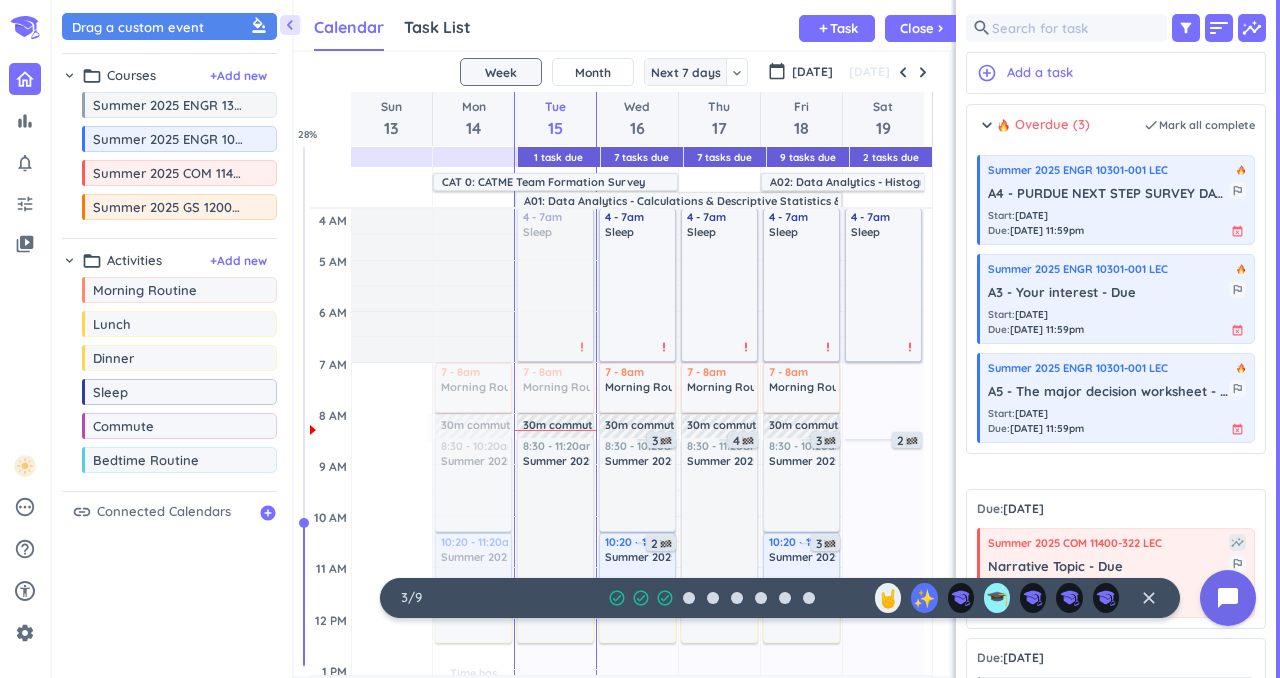 click on "Next 7 days" at bounding box center (686, 72) 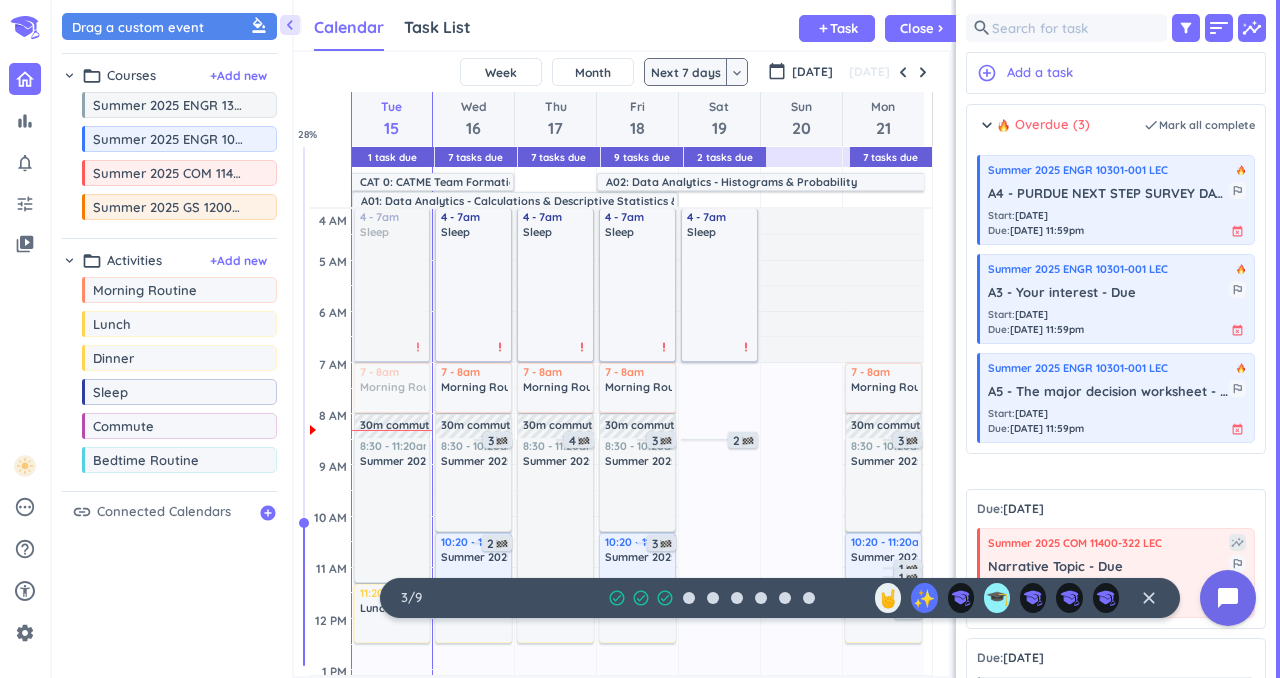 scroll, scrollTop: 257, scrollLeft: 0, axis: vertical 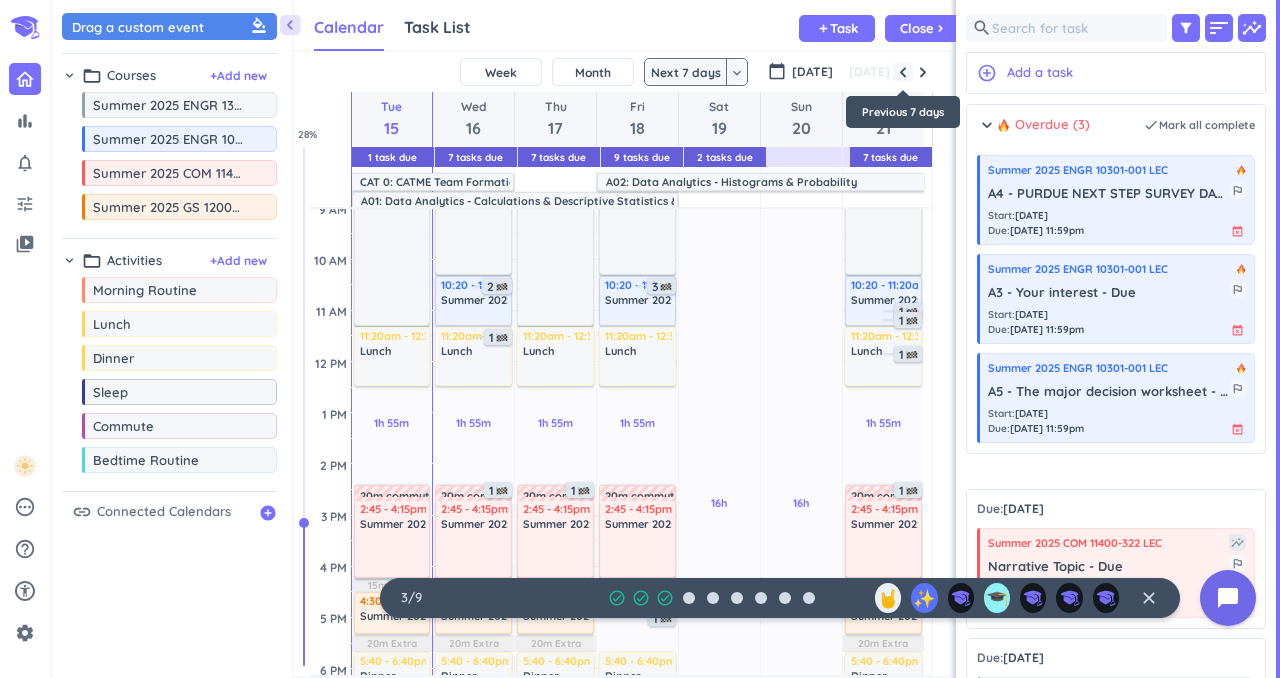 click at bounding box center (903, 72) 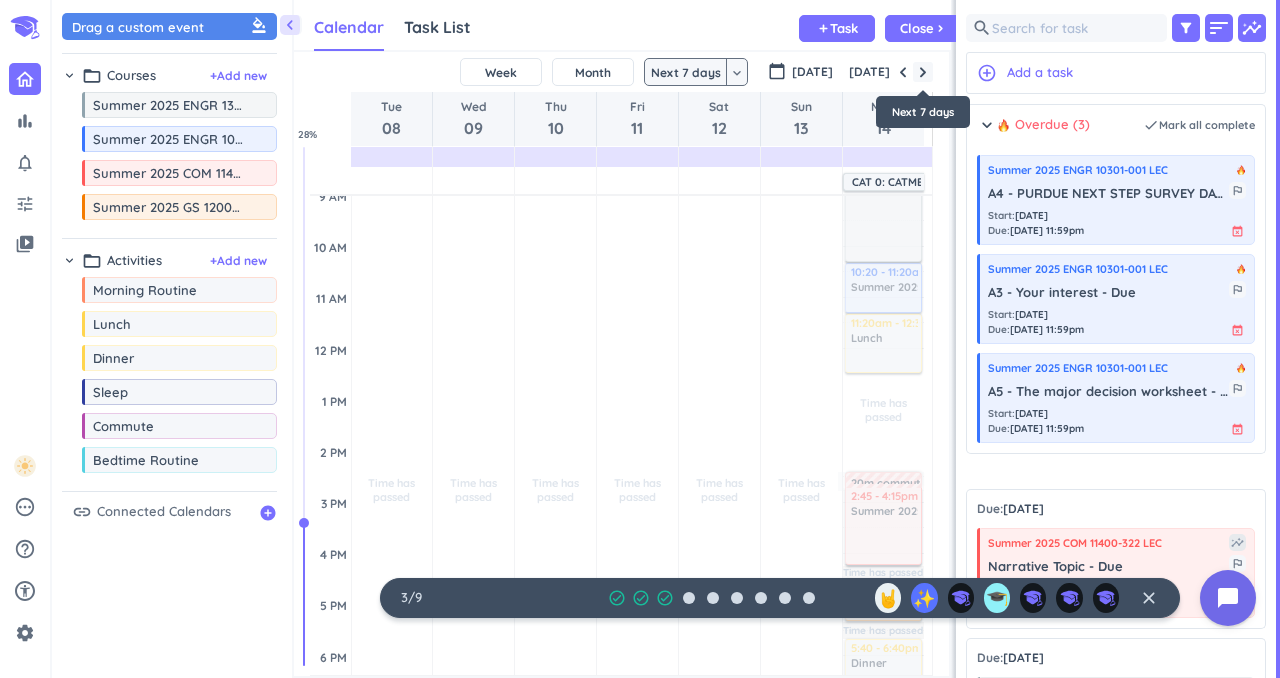 click at bounding box center [923, 72] 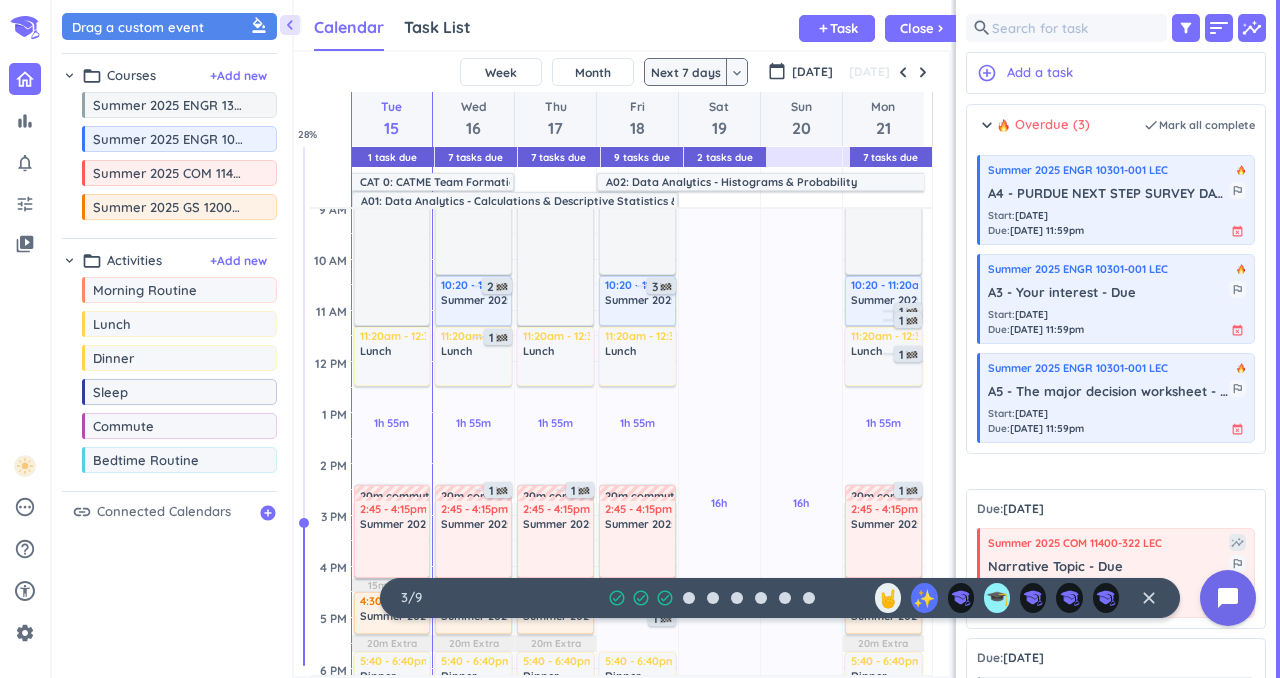 click on "keyboard_arrow_down" at bounding box center [737, 73] 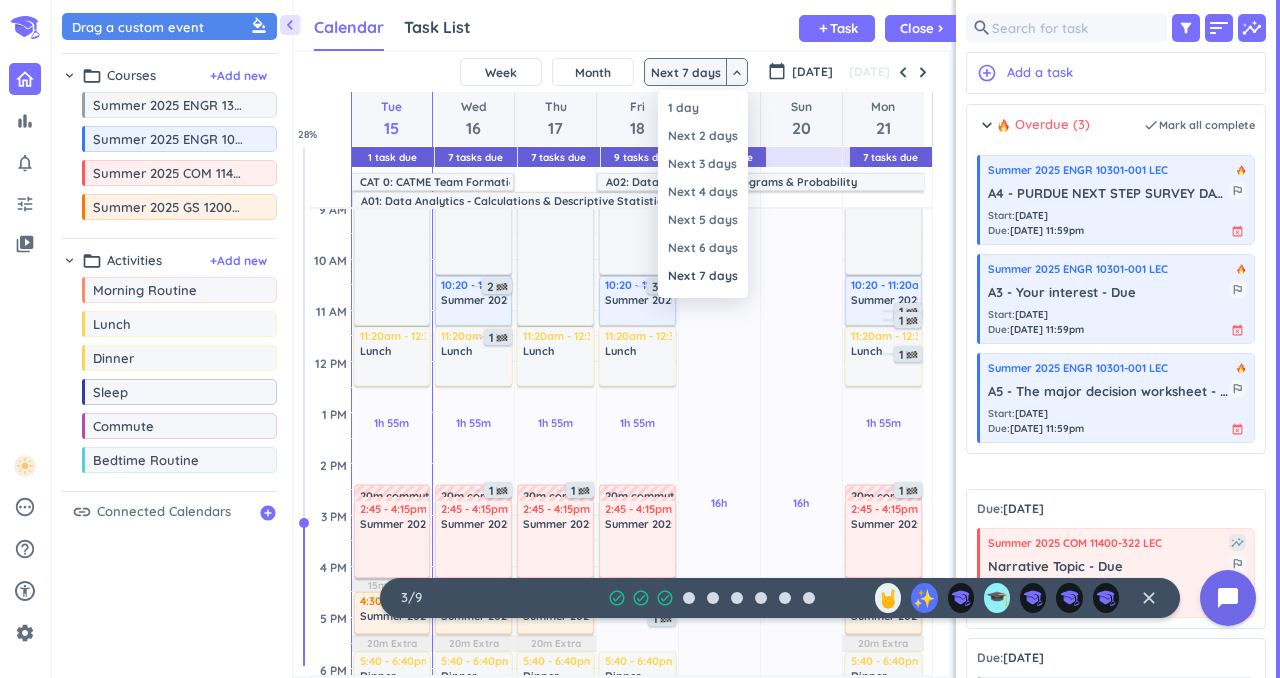 click at bounding box center (640, 339) 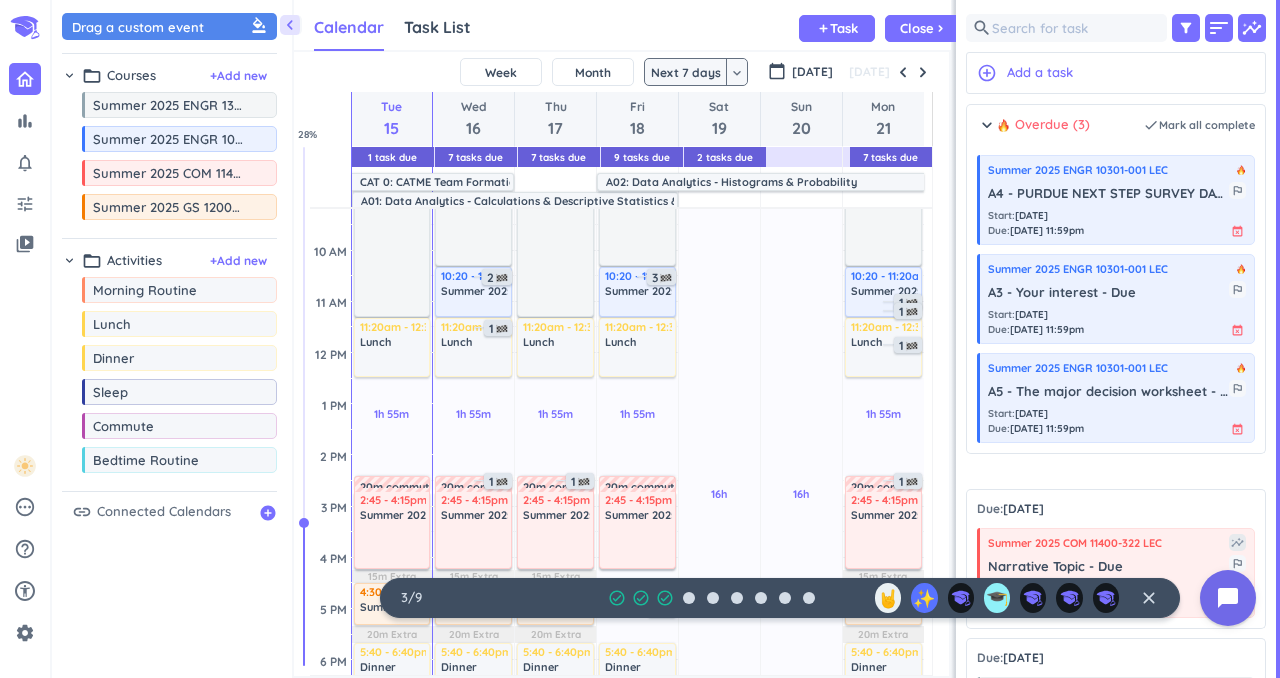 scroll, scrollTop: 762, scrollLeft: 0, axis: vertical 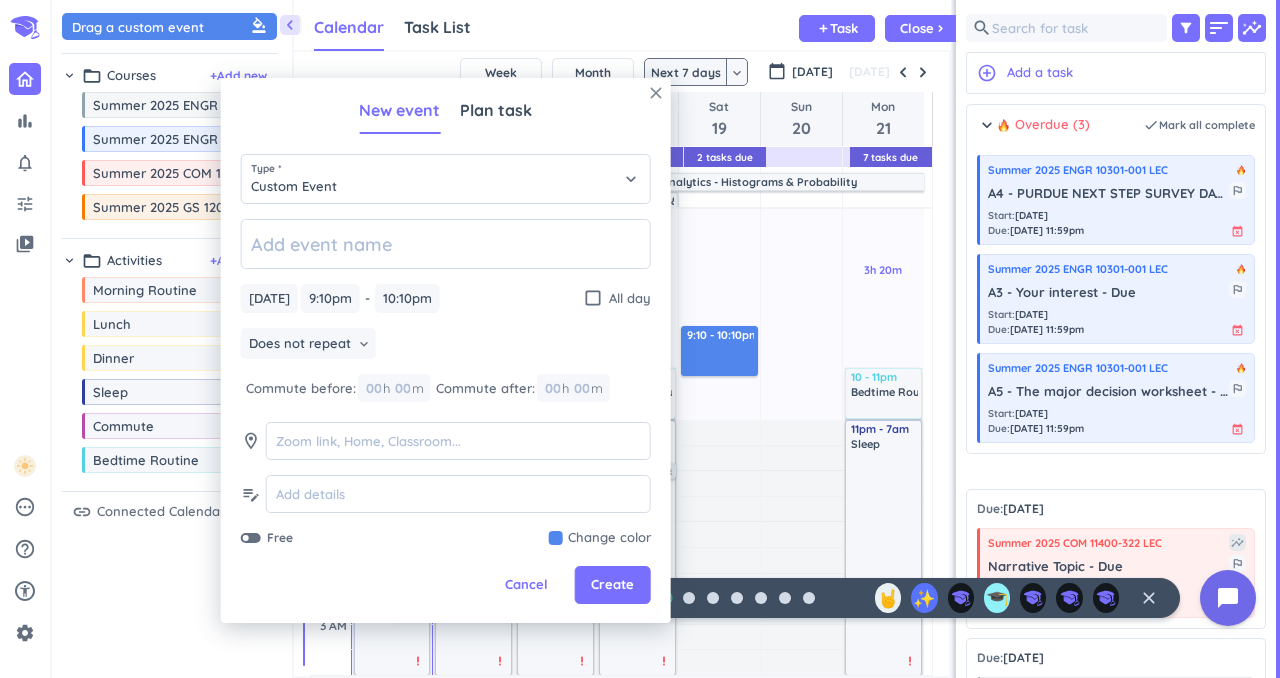click on "close" at bounding box center [656, 93] 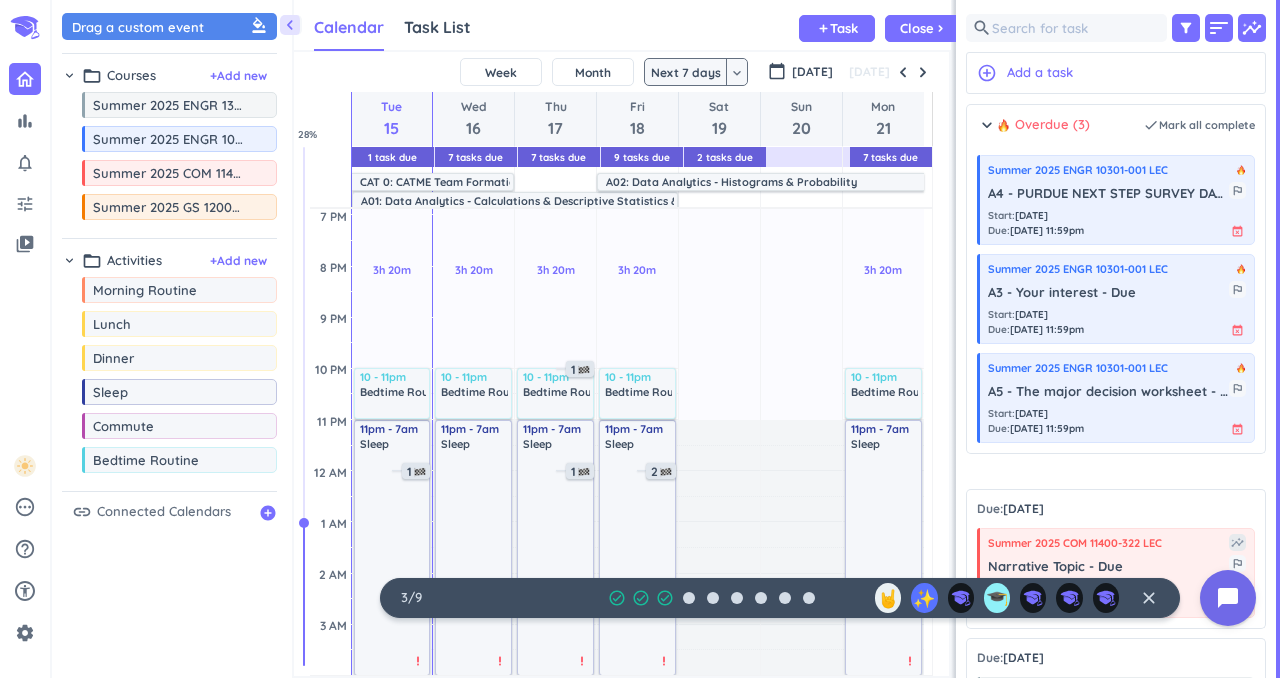 scroll, scrollTop: 3, scrollLeft: 0, axis: vertical 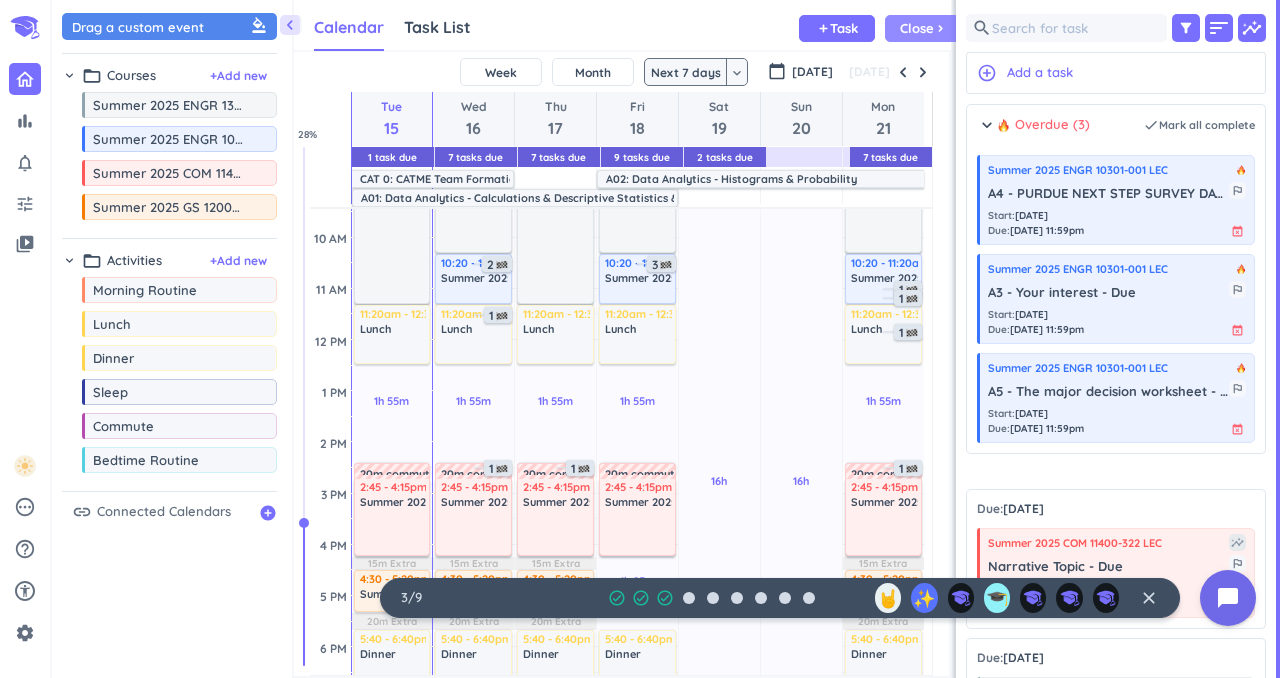 click on "chevron_right" at bounding box center (940, 28) 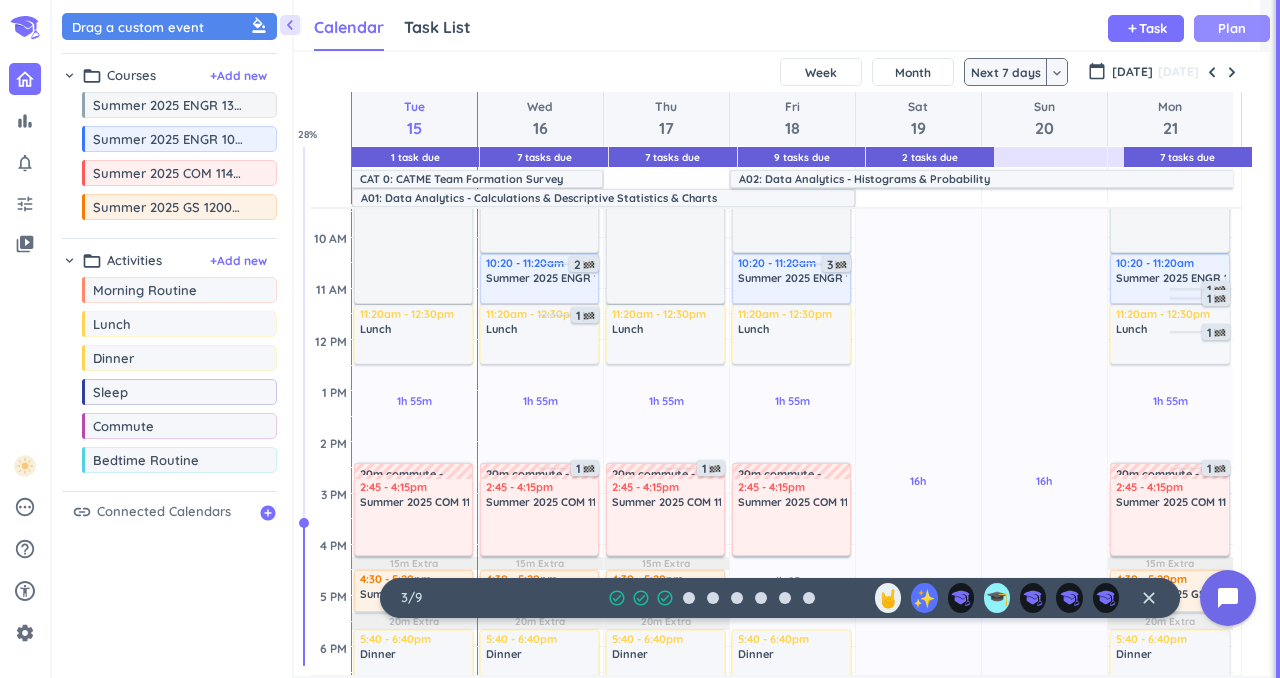 scroll, scrollTop: 9, scrollLeft: 8, axis: both 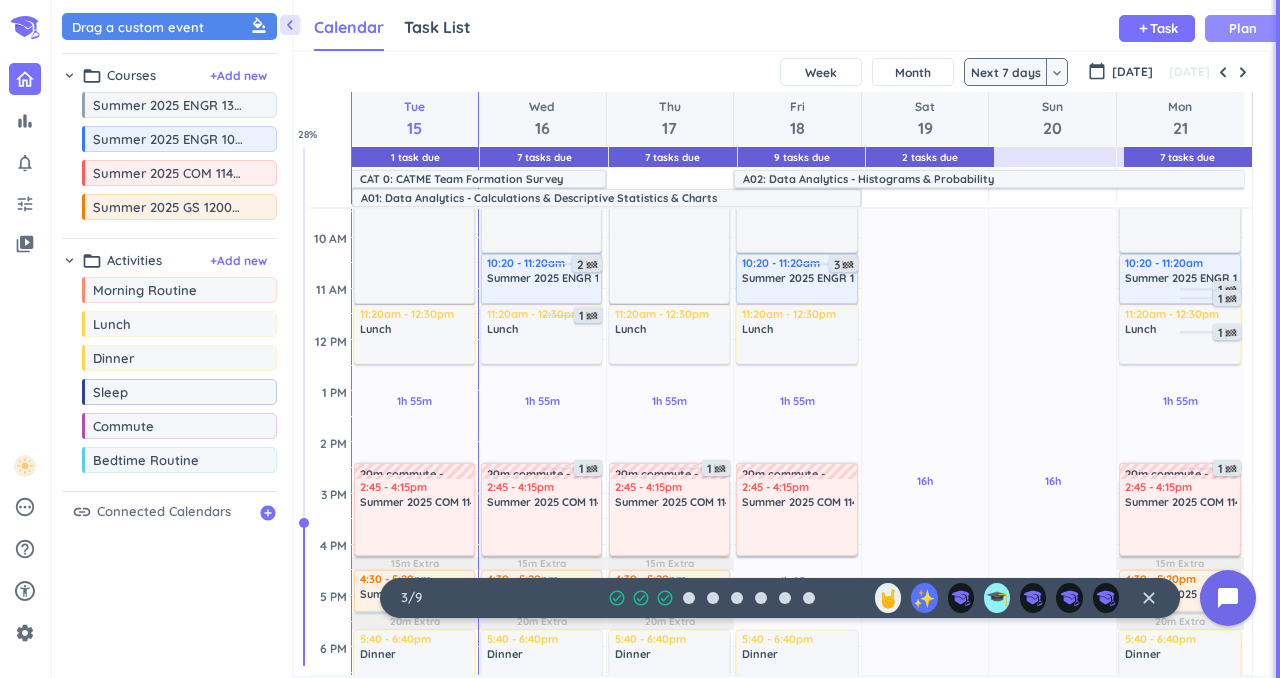 click on "Calendar Task List Calendar keyboard_arrow_down add Task Plan" at bounding box center [782, 25] 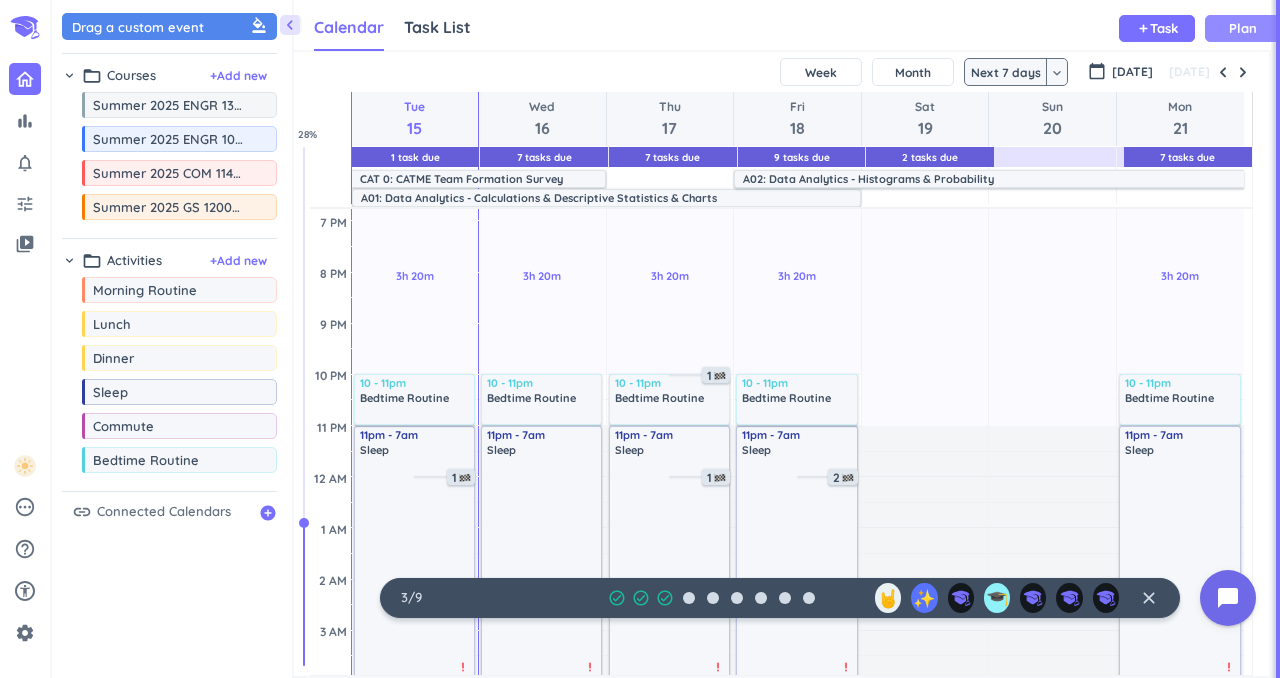 scroll, scrollTop: 756, scrollLeft: 0, axis: vertical 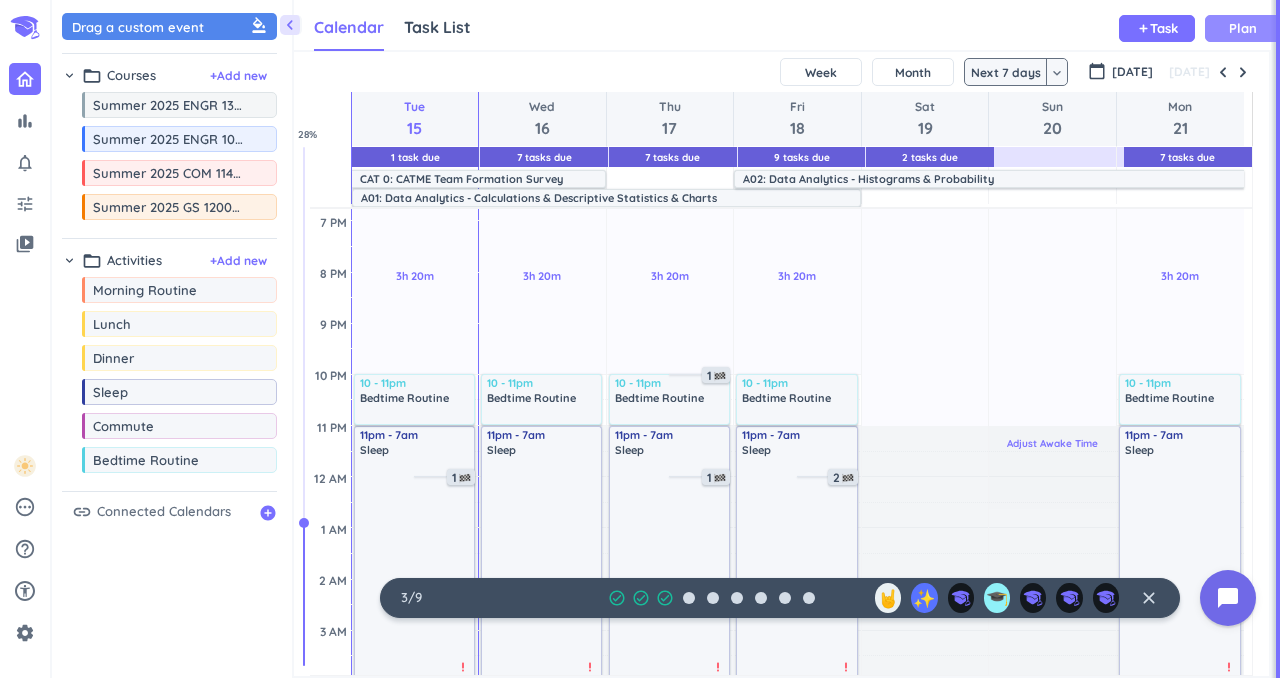 type 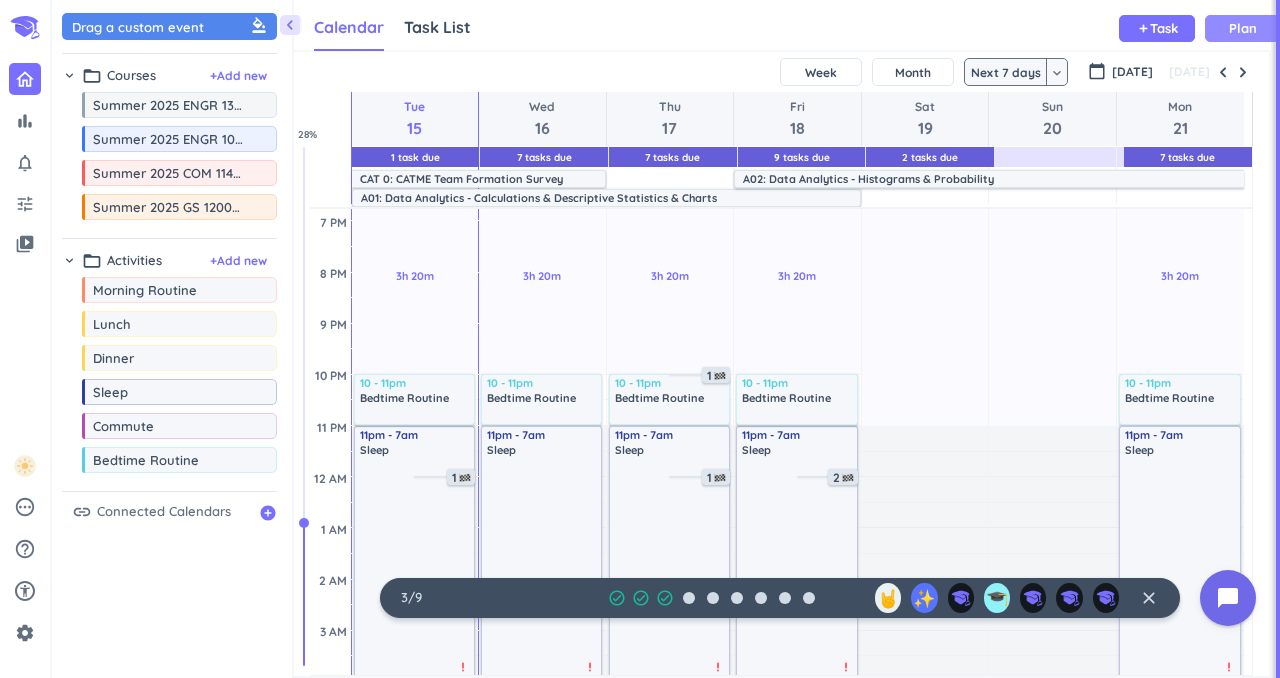 click on "Calendar Task List Calendar keyboard_arrow_down add Task Plan" at bounding box center (782, 25) 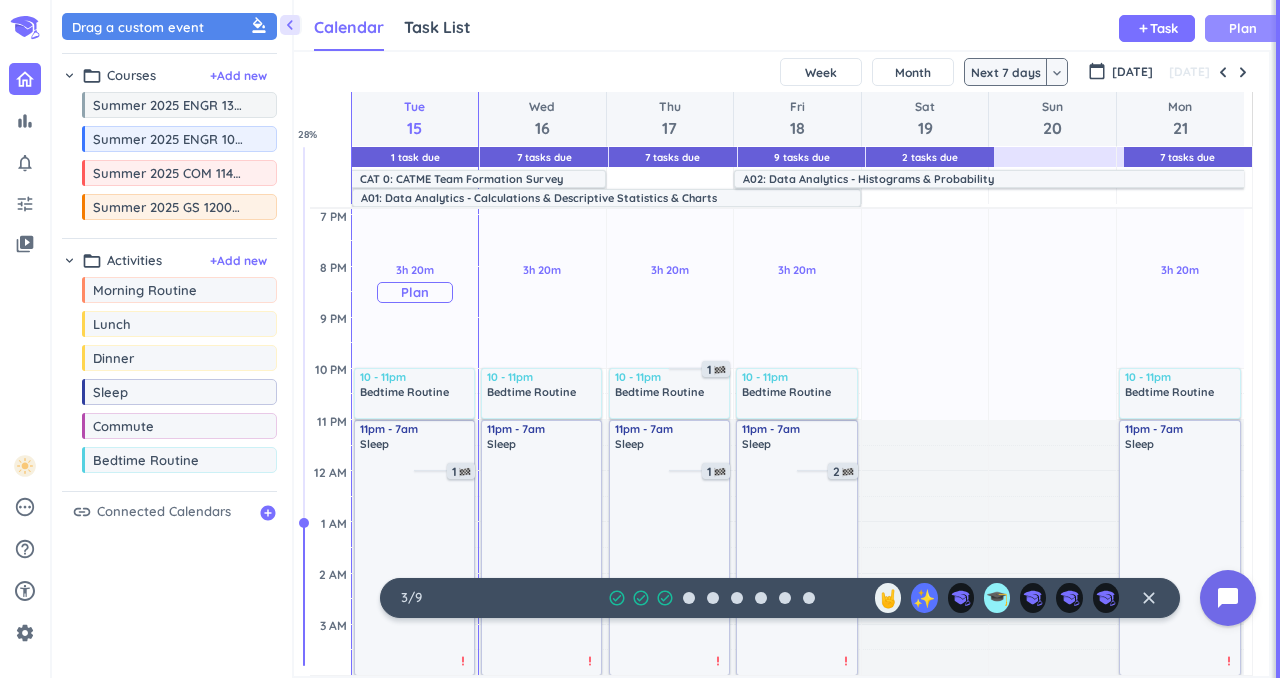 scroll, scrollTop: 0, scrollLeft: 0, axis: both 